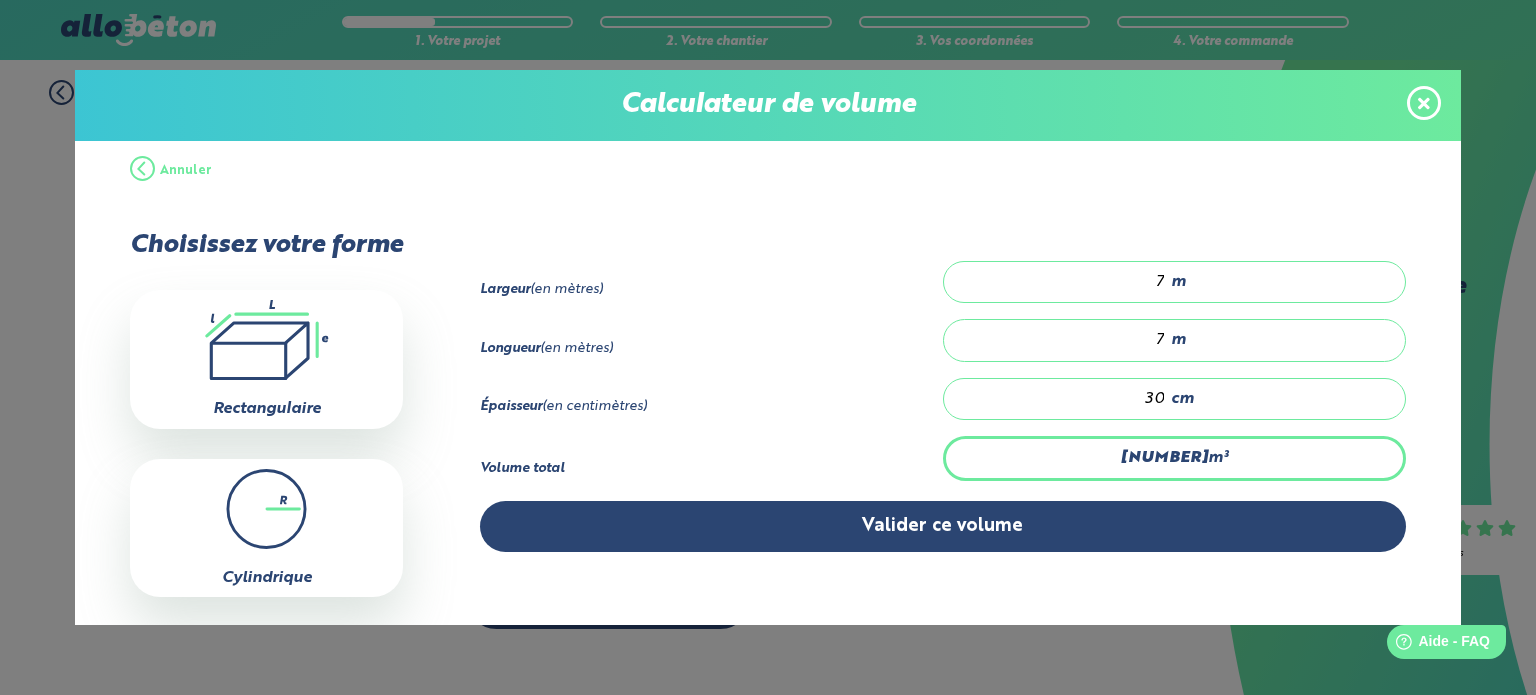 scroll, scrollTop: 0, scrollLeft: 0, axis: both 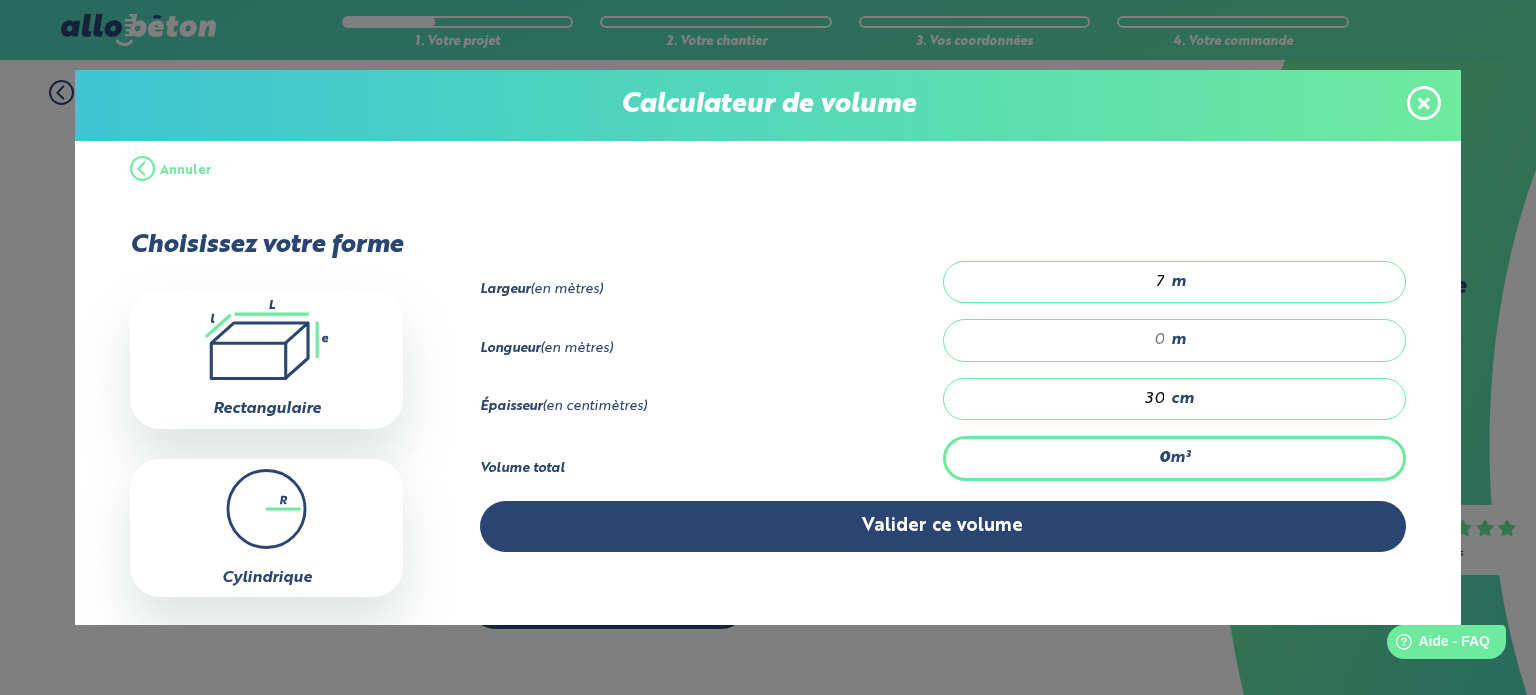 type on "16.8" 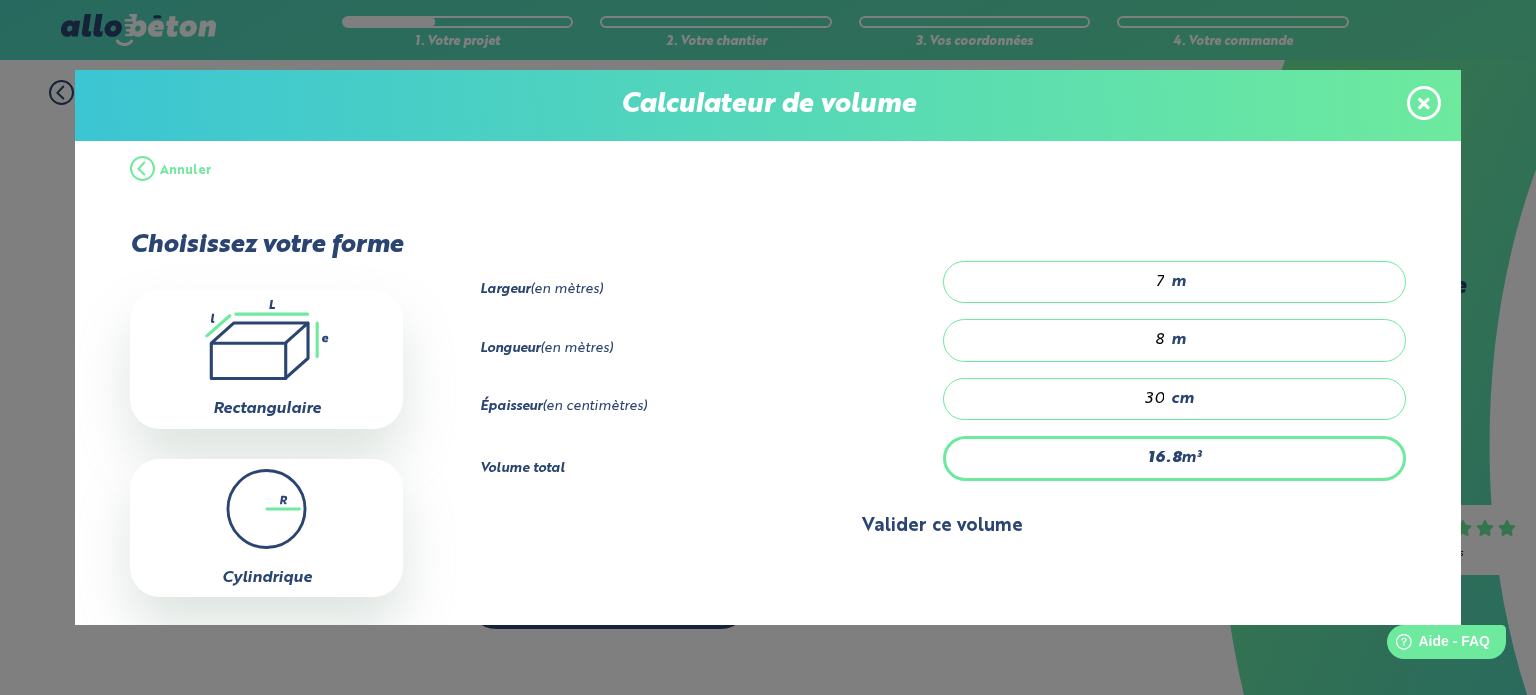 type on "8" 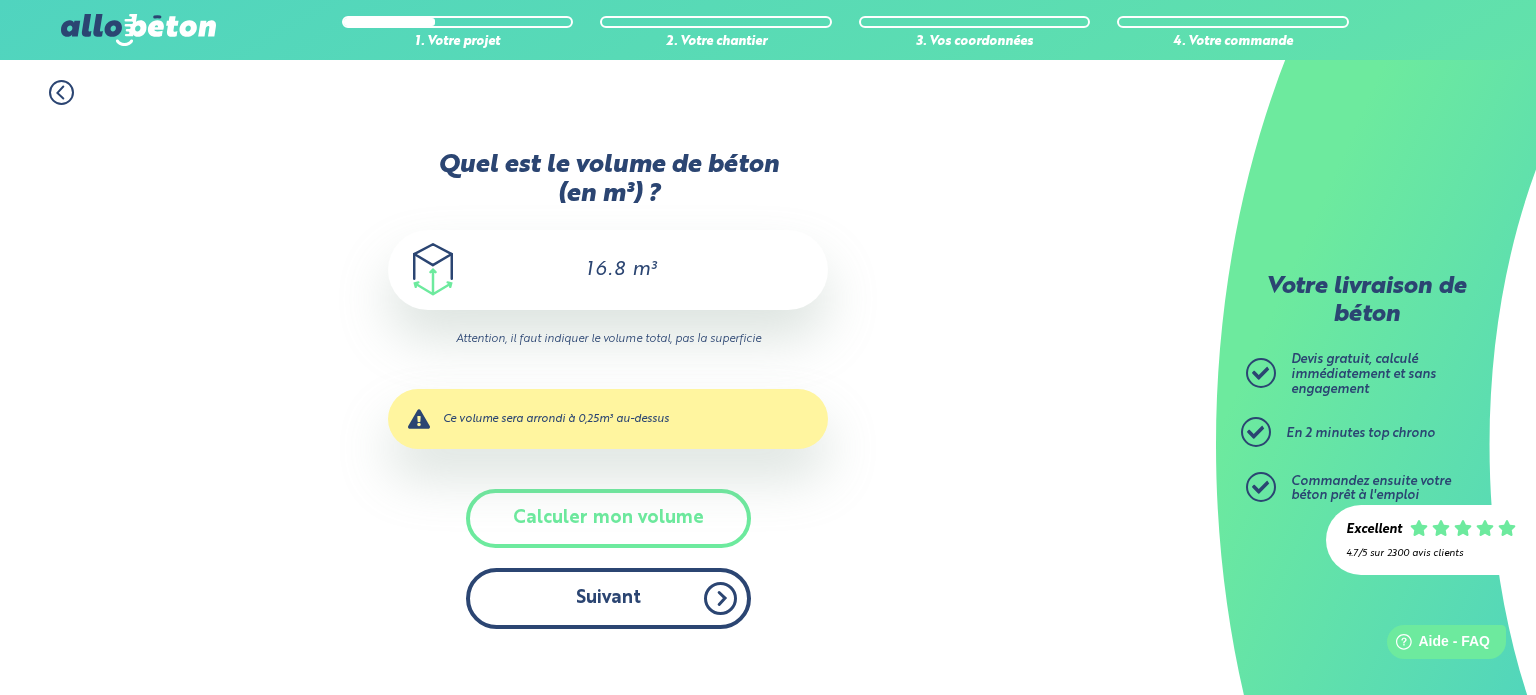 click on "Suivant" at bounding box center (608, 598) 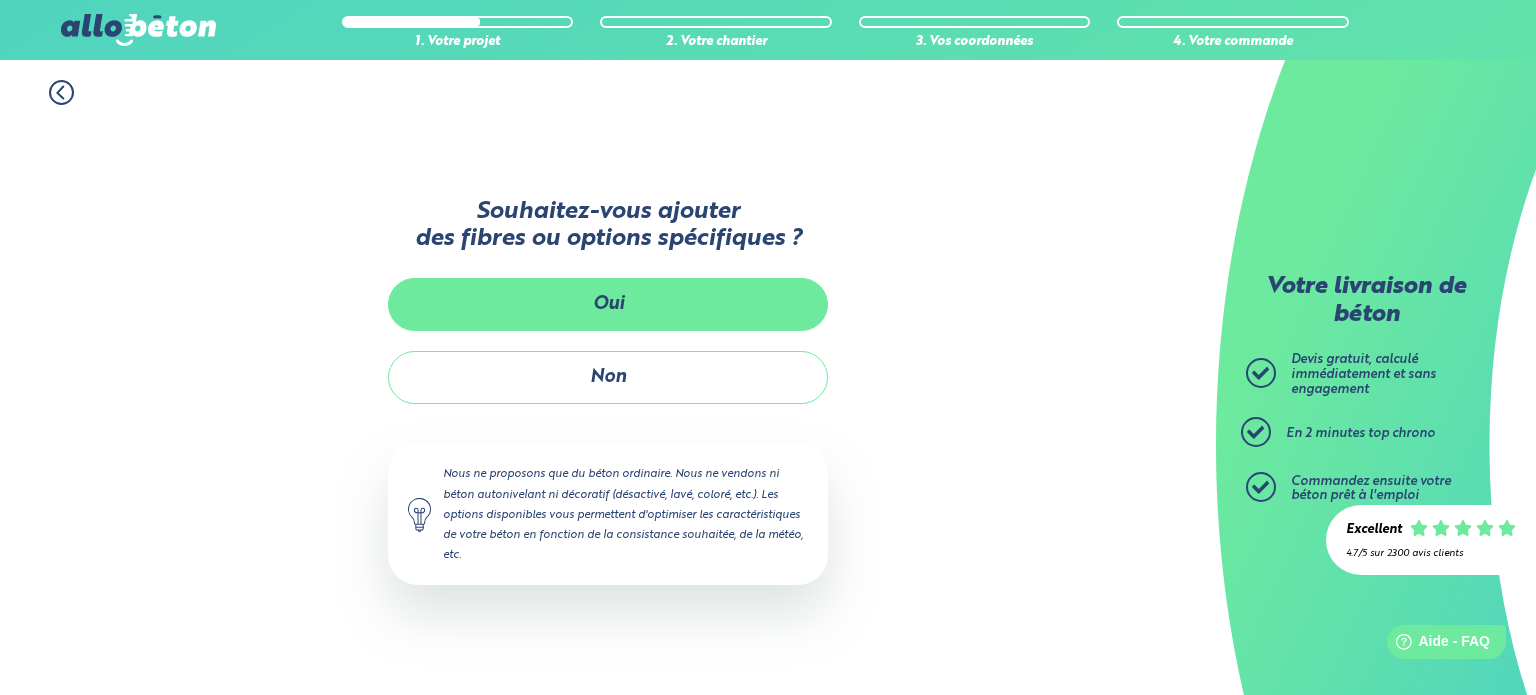 click on "Oui" at bounding box center [608, 304] 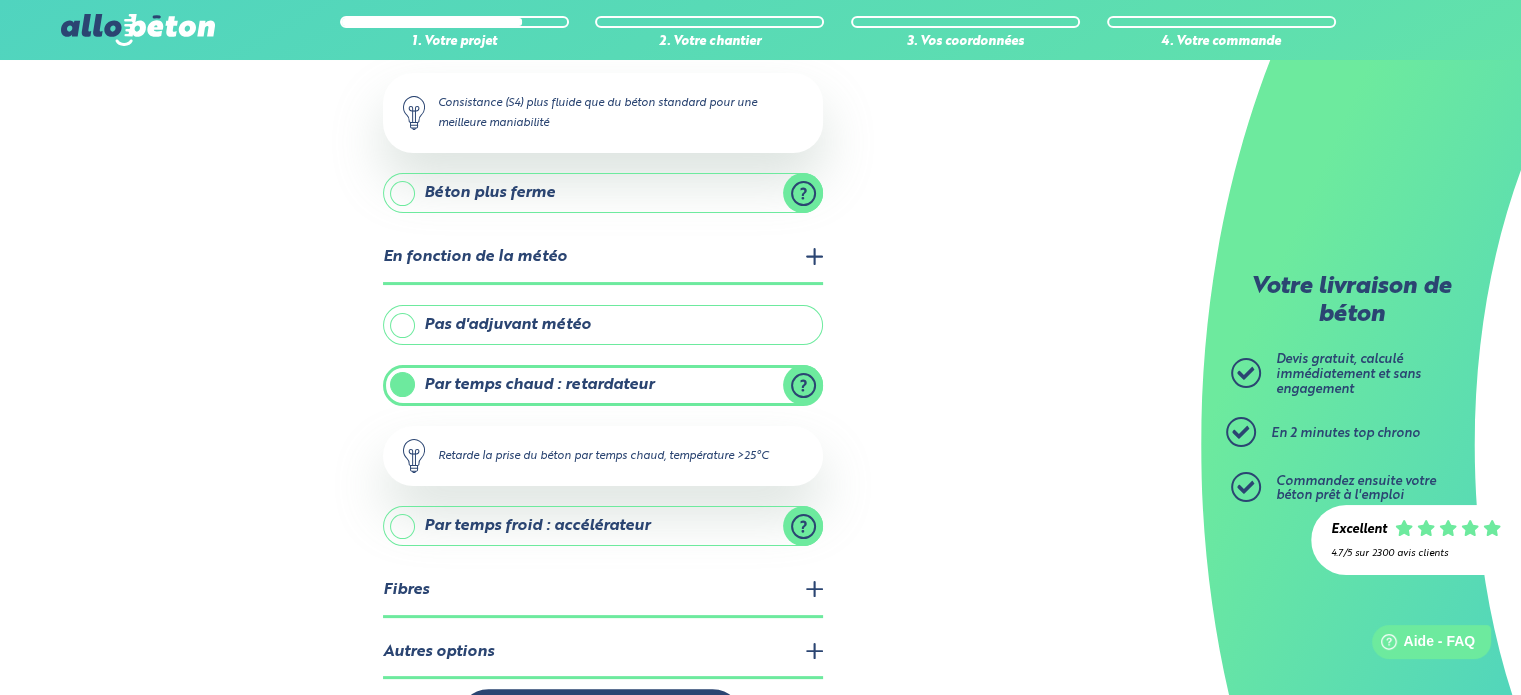 scroll, scrollTop: 368, scrollLeft: 0, axis: vertical 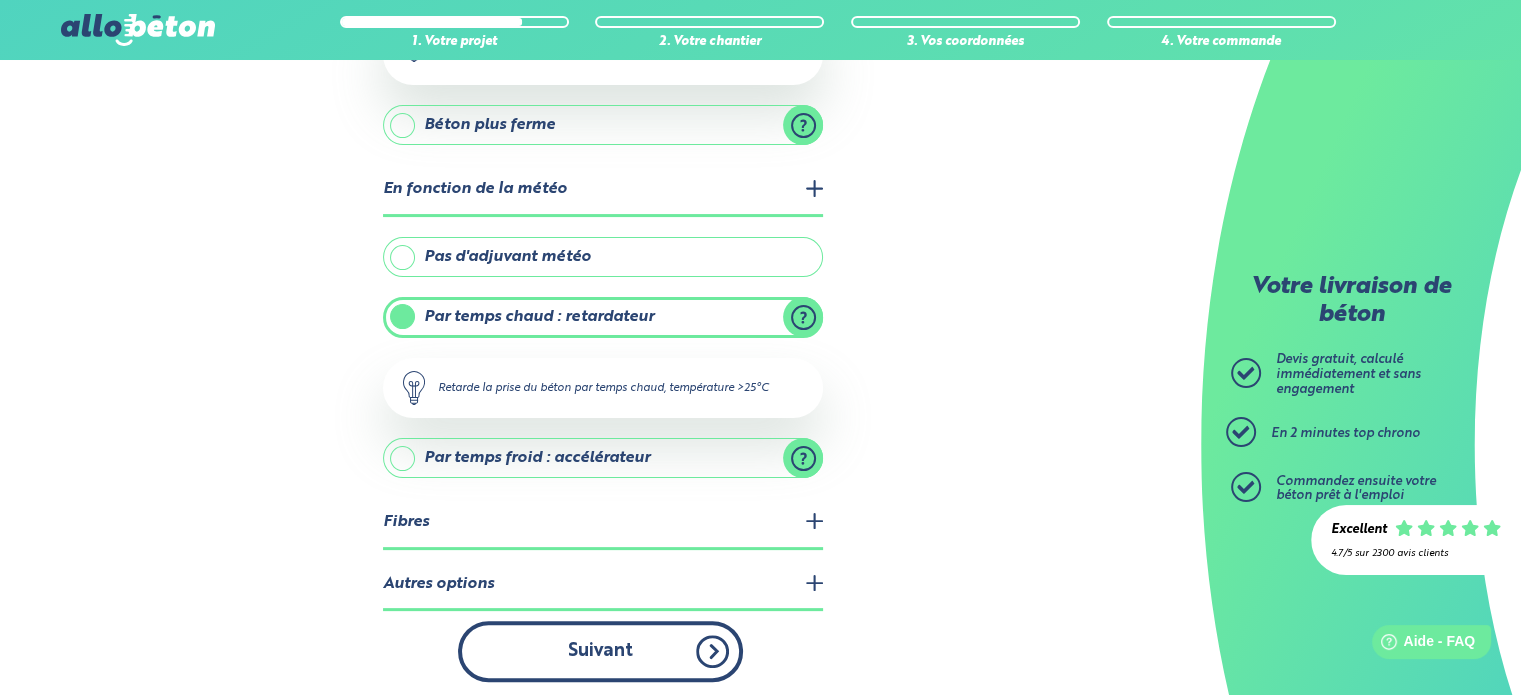 click on "Suivant" at bounding box center [600, 651] 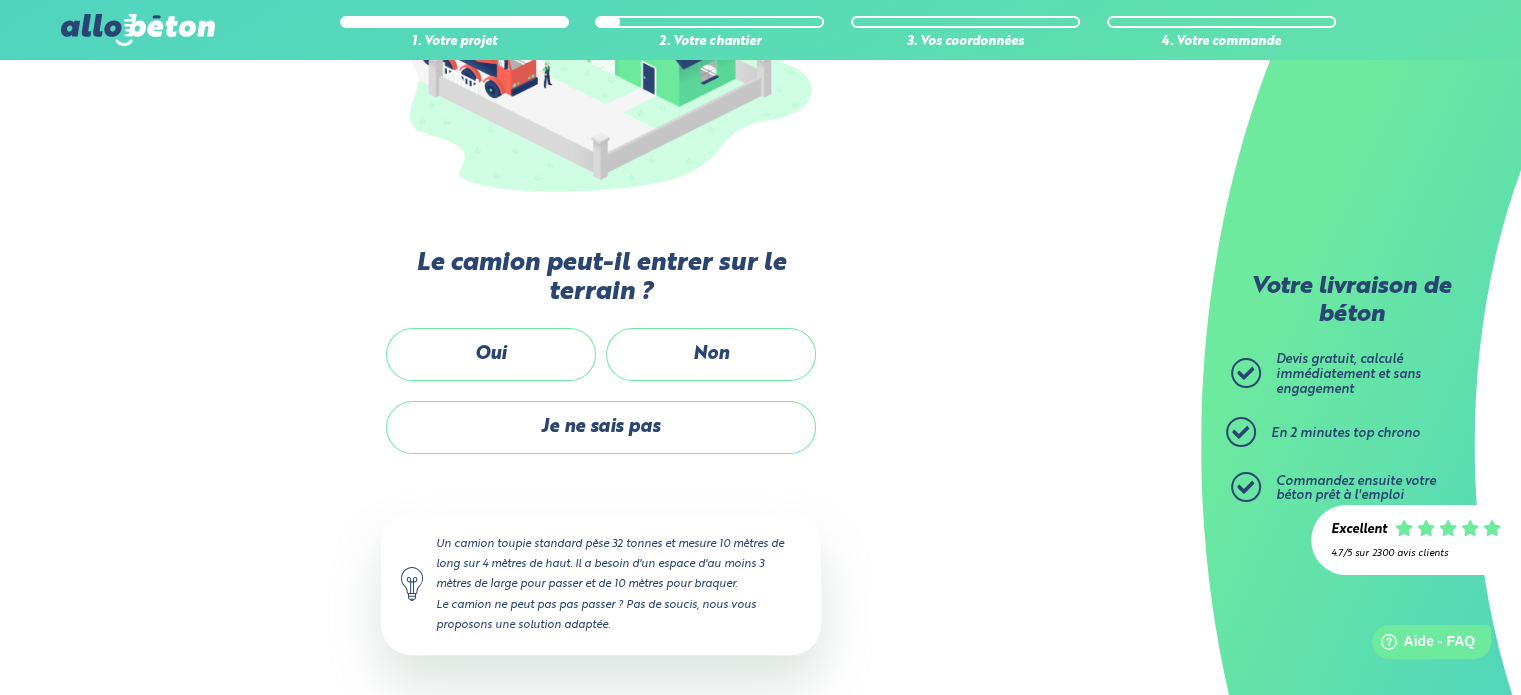 scroll, scrollTop: 362, scrollLeft: 0, axis: vertical 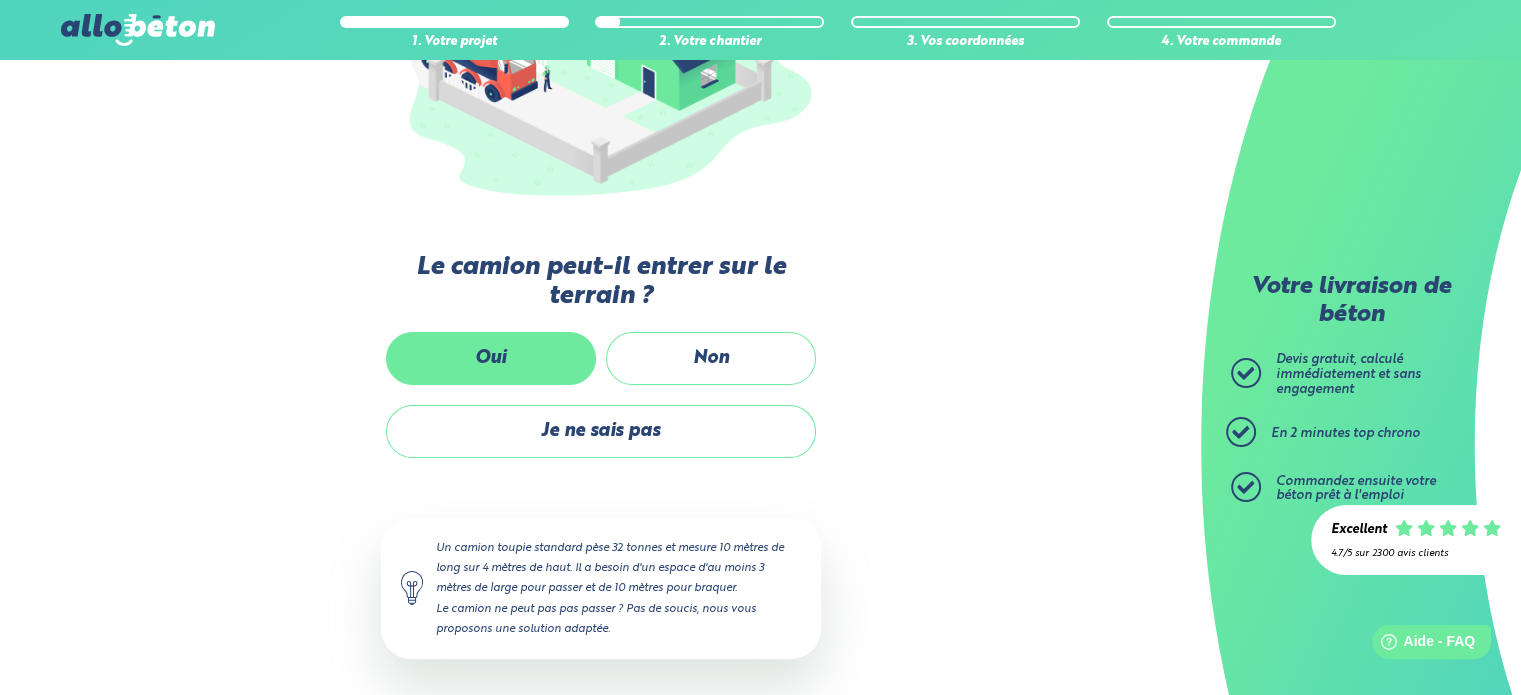 click on "Oui" at bounding box center [491, 358] 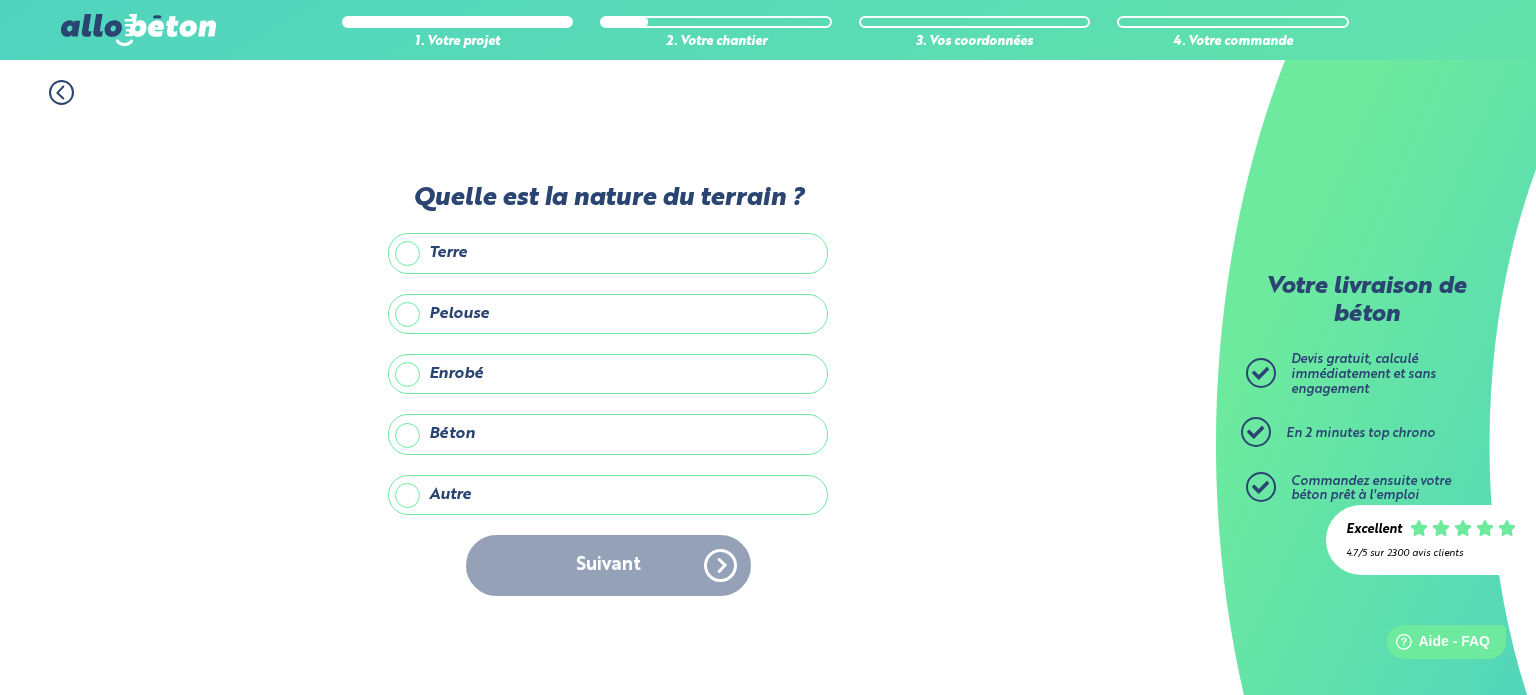 click on "Terre" at bounding box center [608, 253] 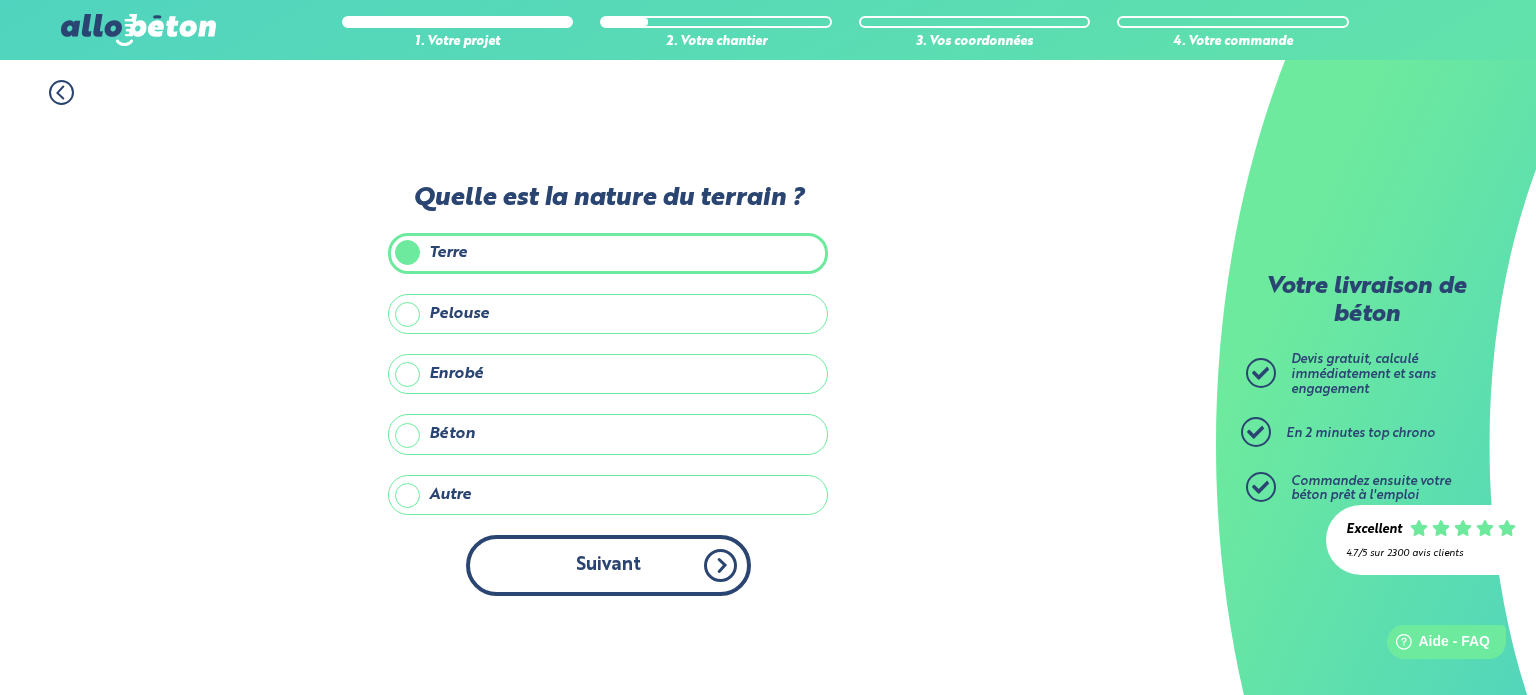 click on "Suivant" at bounding box center (608, 565) 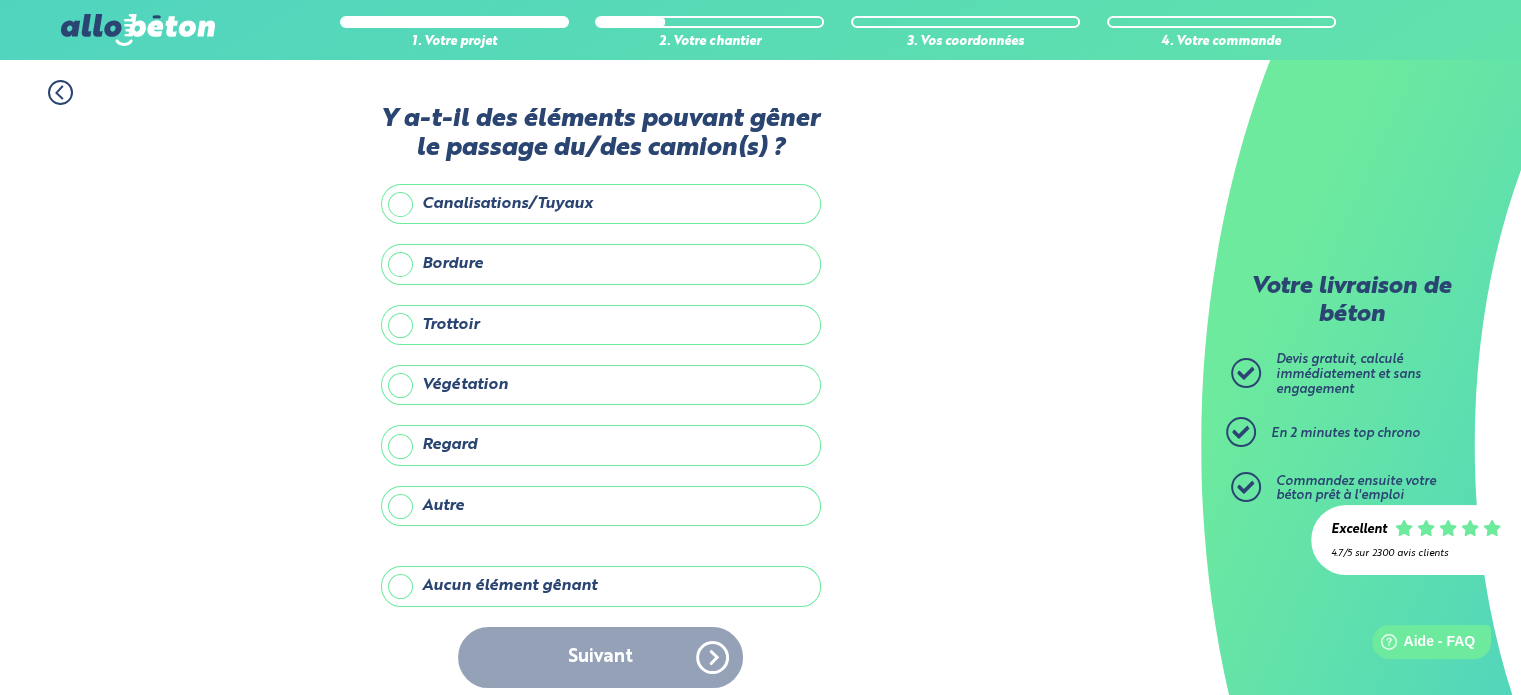 click on "Aucun élément gênant" at bounding box center [601, 586] 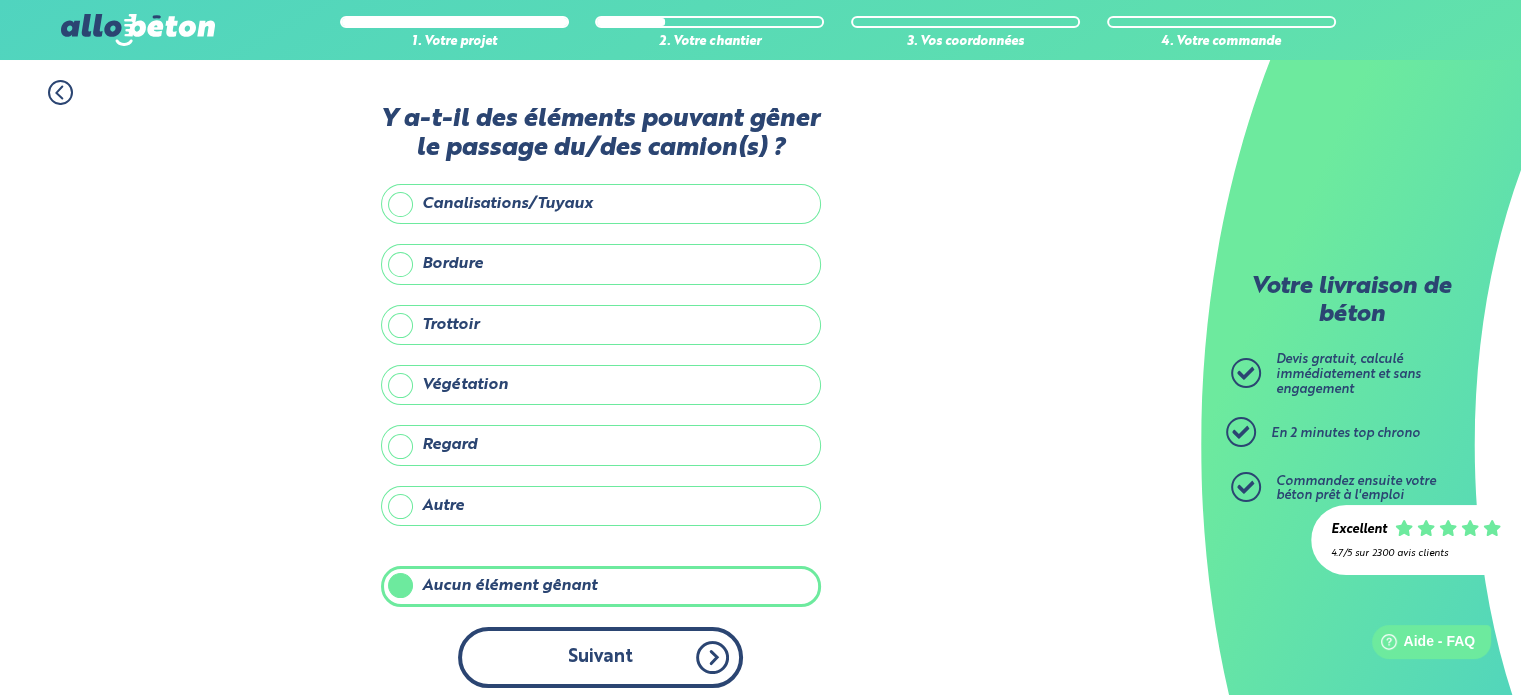 click on "Suivant" at bounding box center [600, 657] 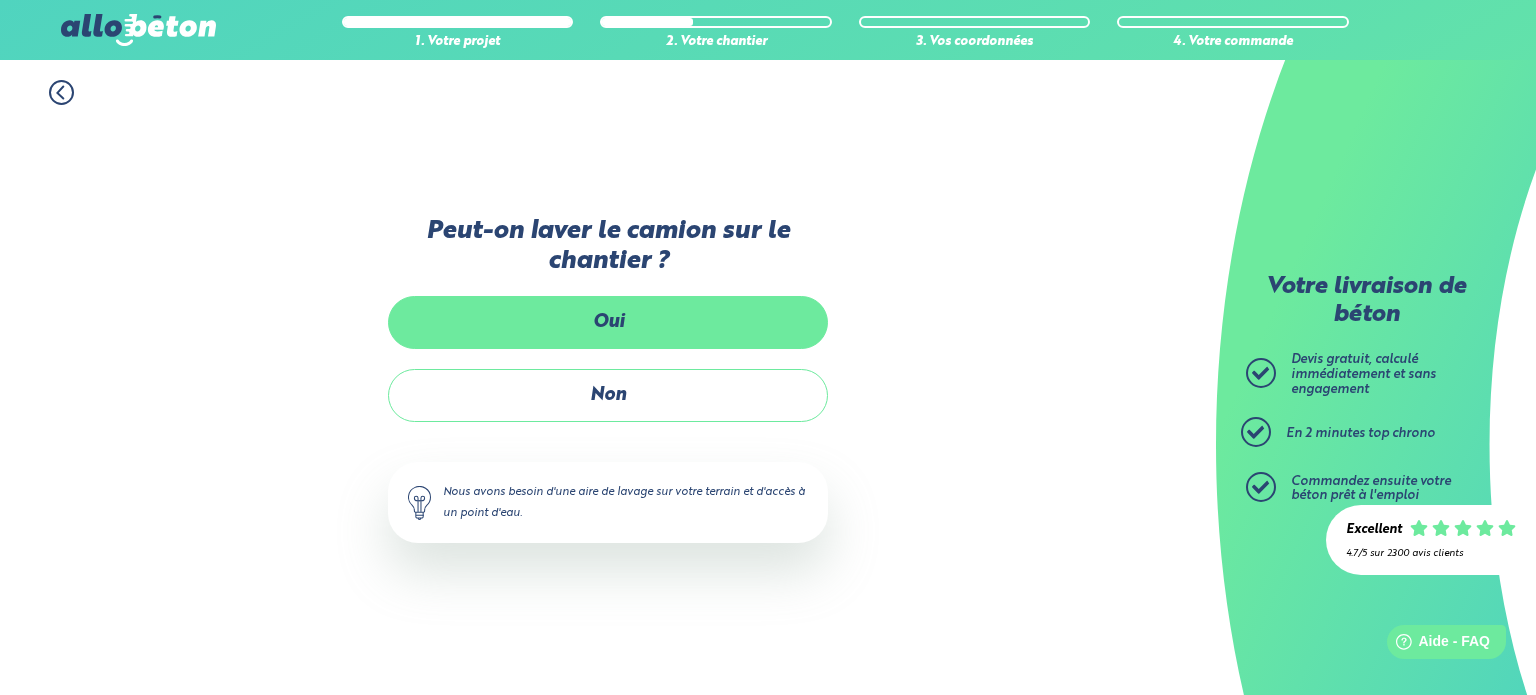 click on "Oui" at bounding box center (608, 322) 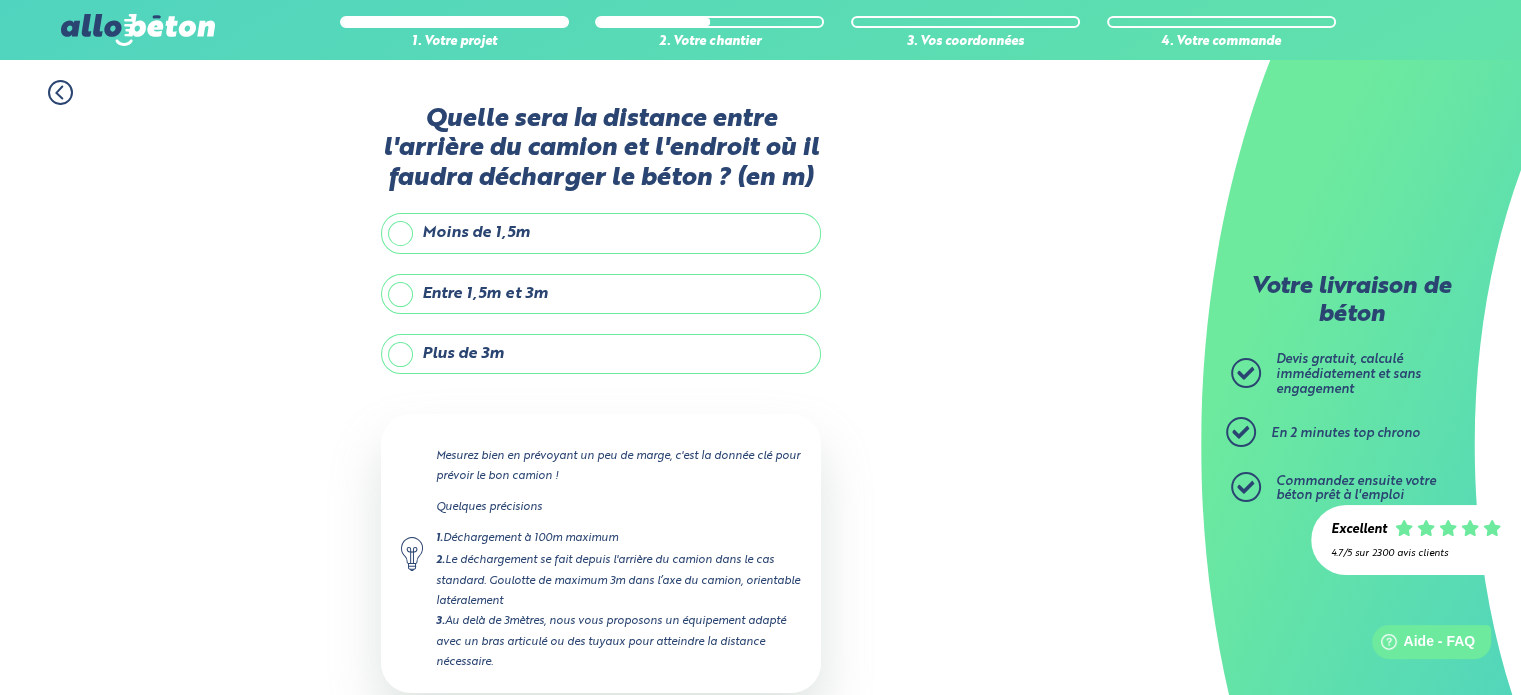 click on "Entre 1,5m et 3m" at bounding box center (601, 294) 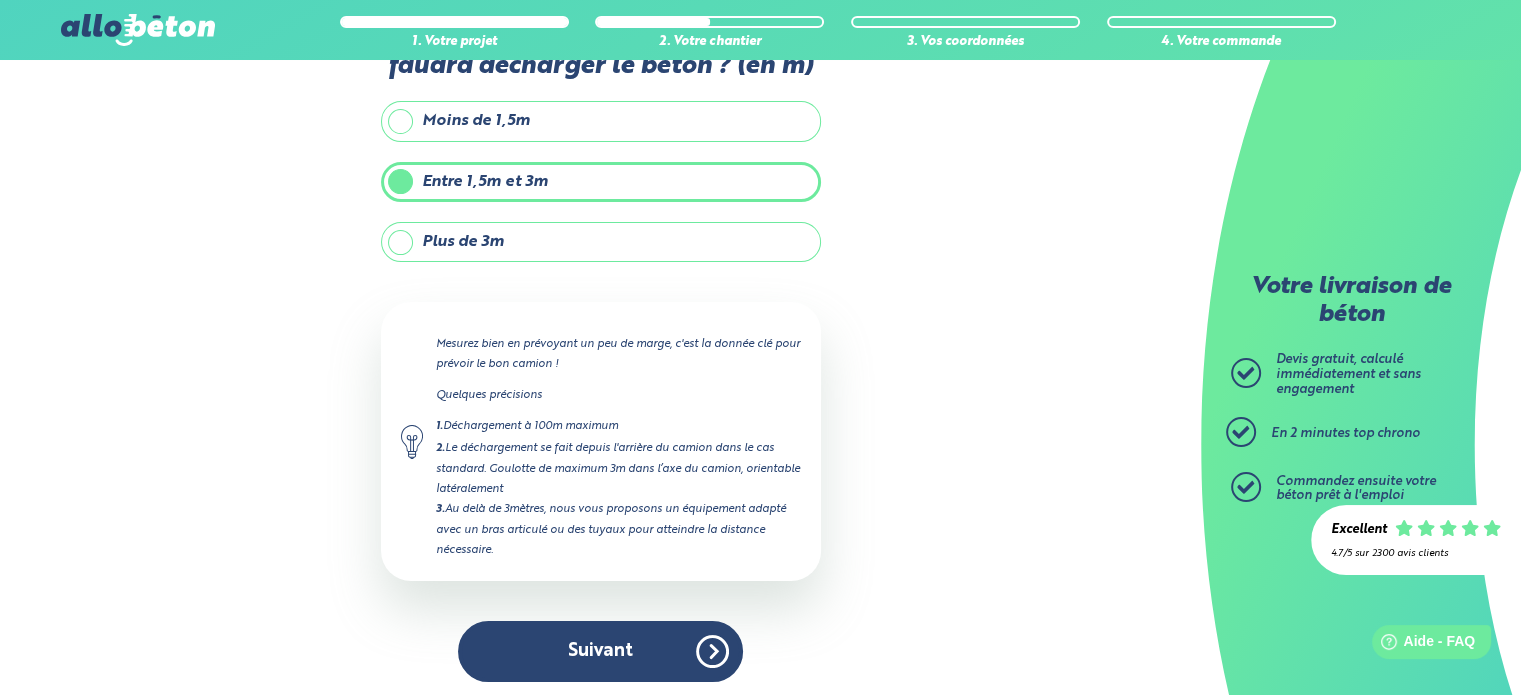 scroll, scrollTop: 113, scrollLeft: 0, axis: vertical 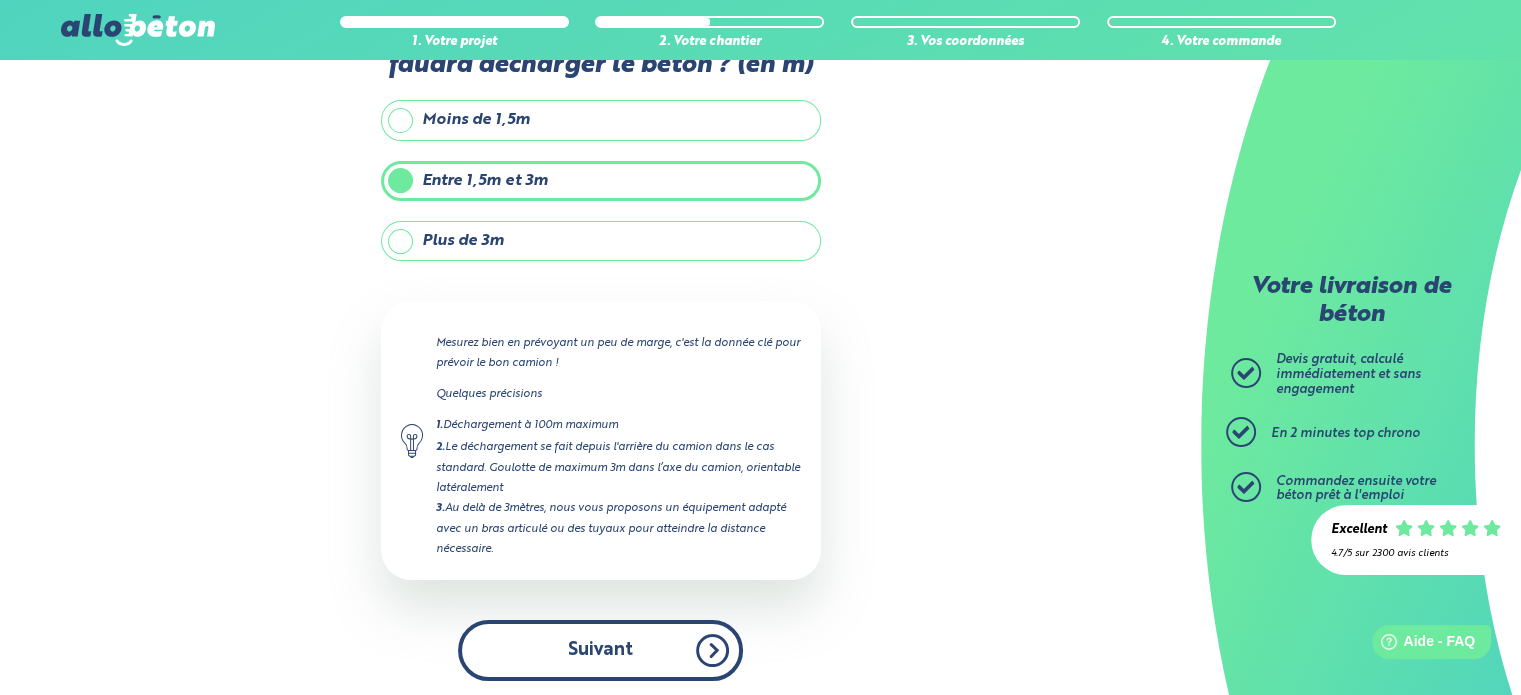 click on "Suivant" at bounding box center [600, 650] 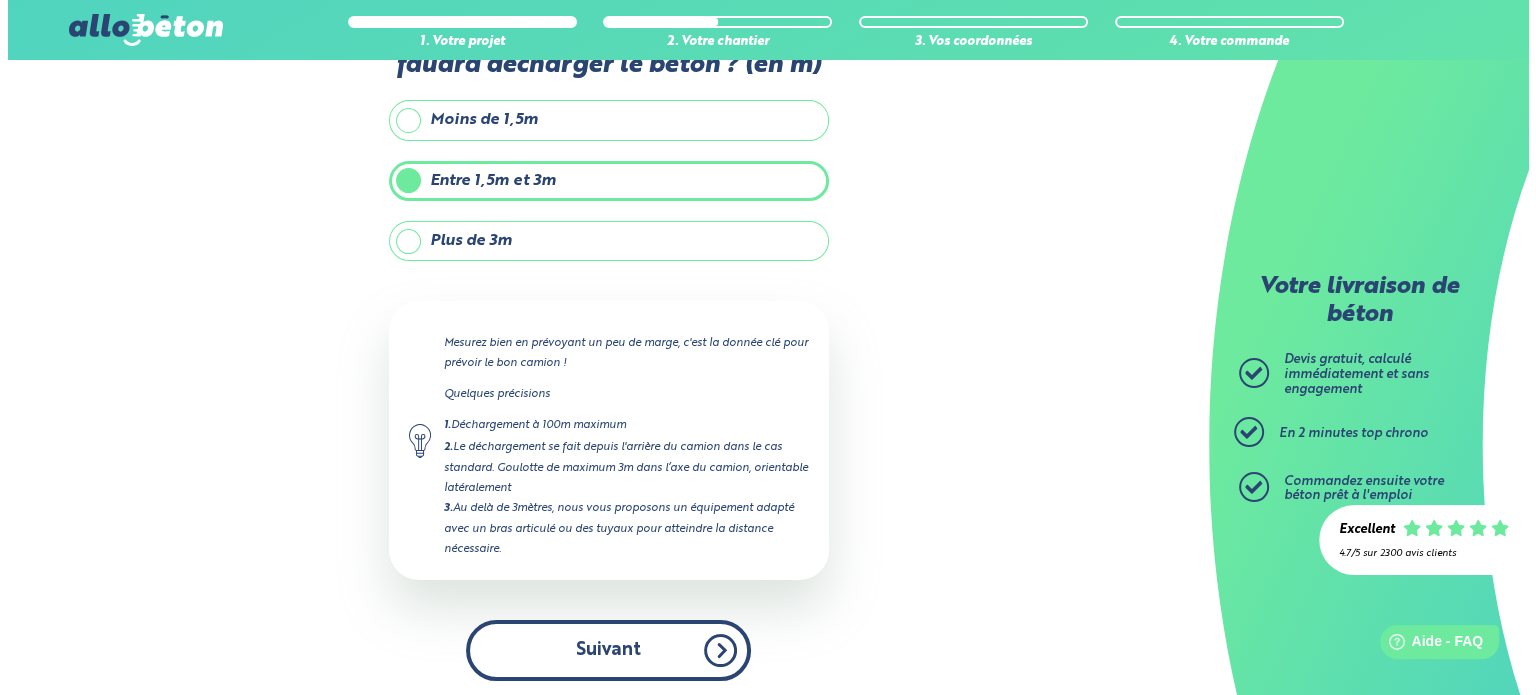 scroll, scrollTop: 0, scrollLeft: 0, axis: both 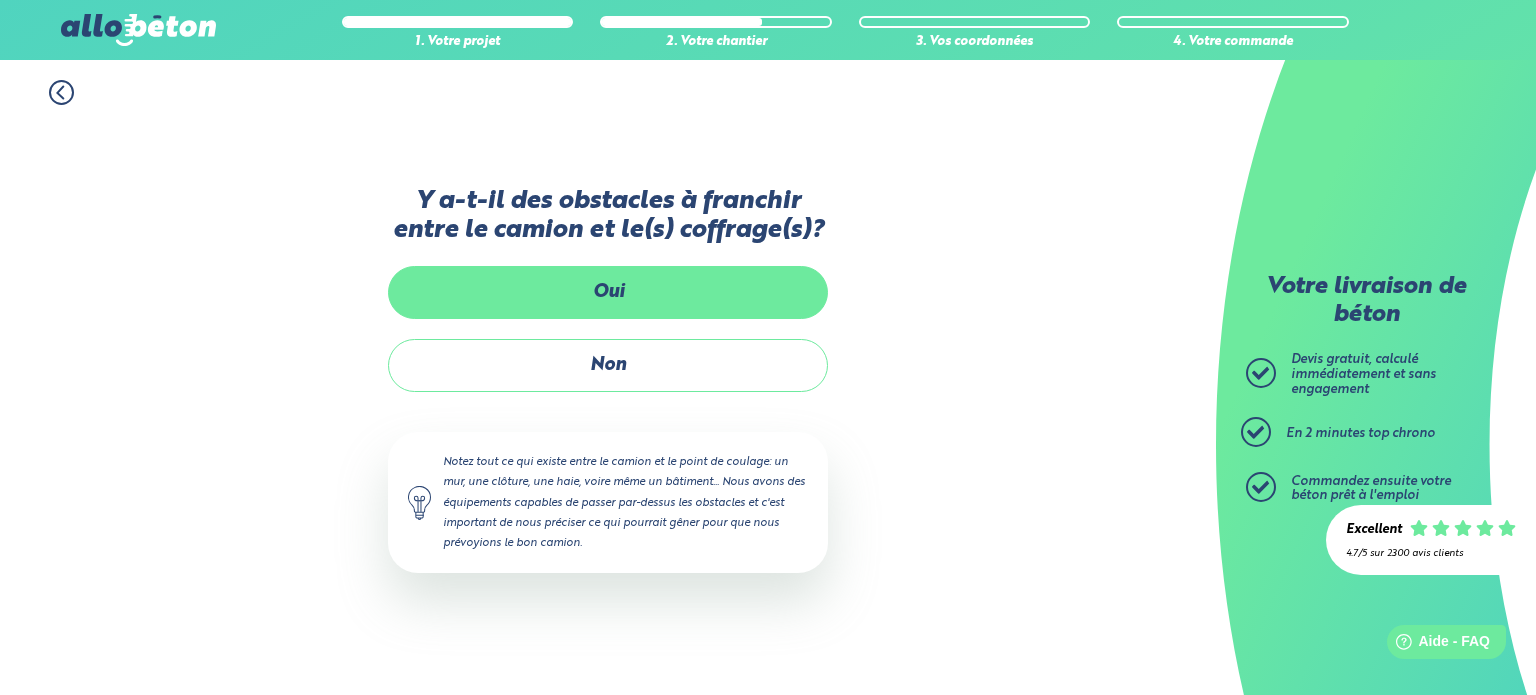 click on "Oui" at bounding box center [608, 292] 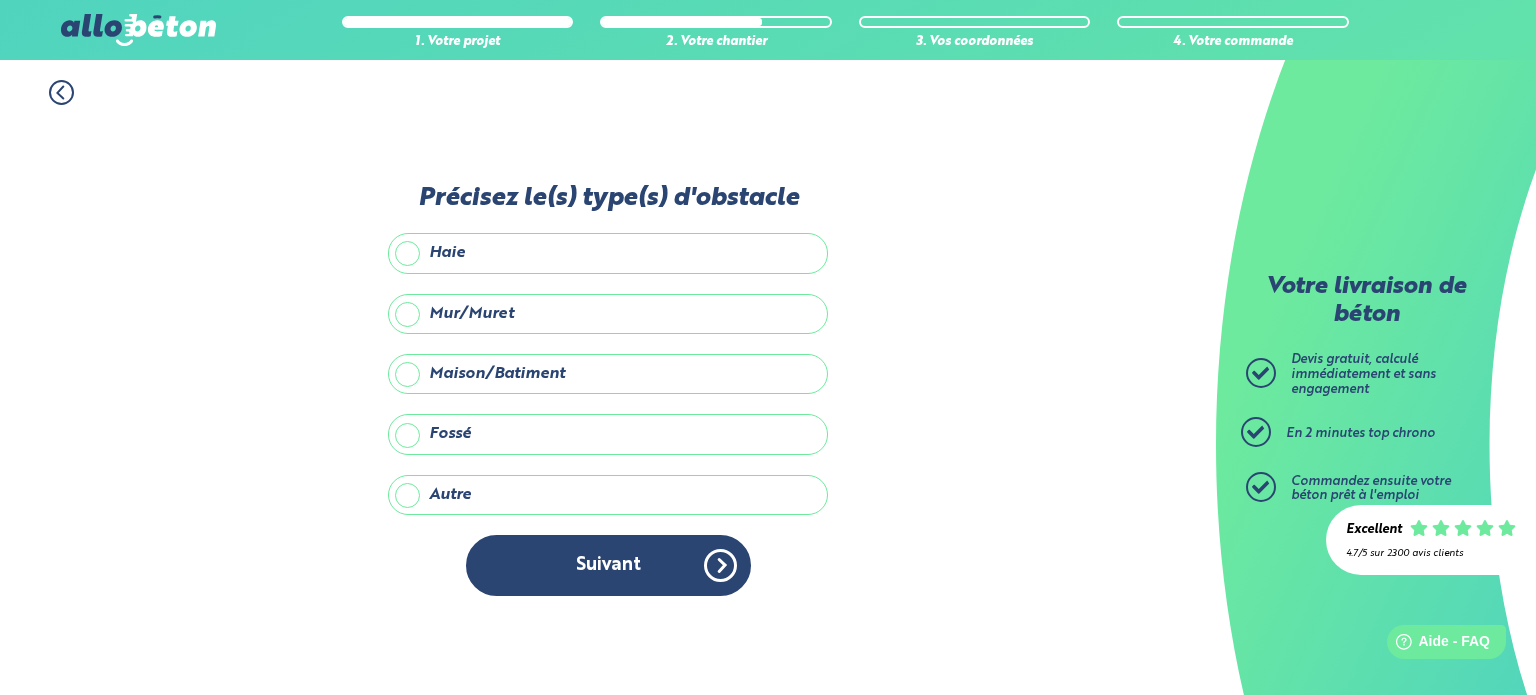 click 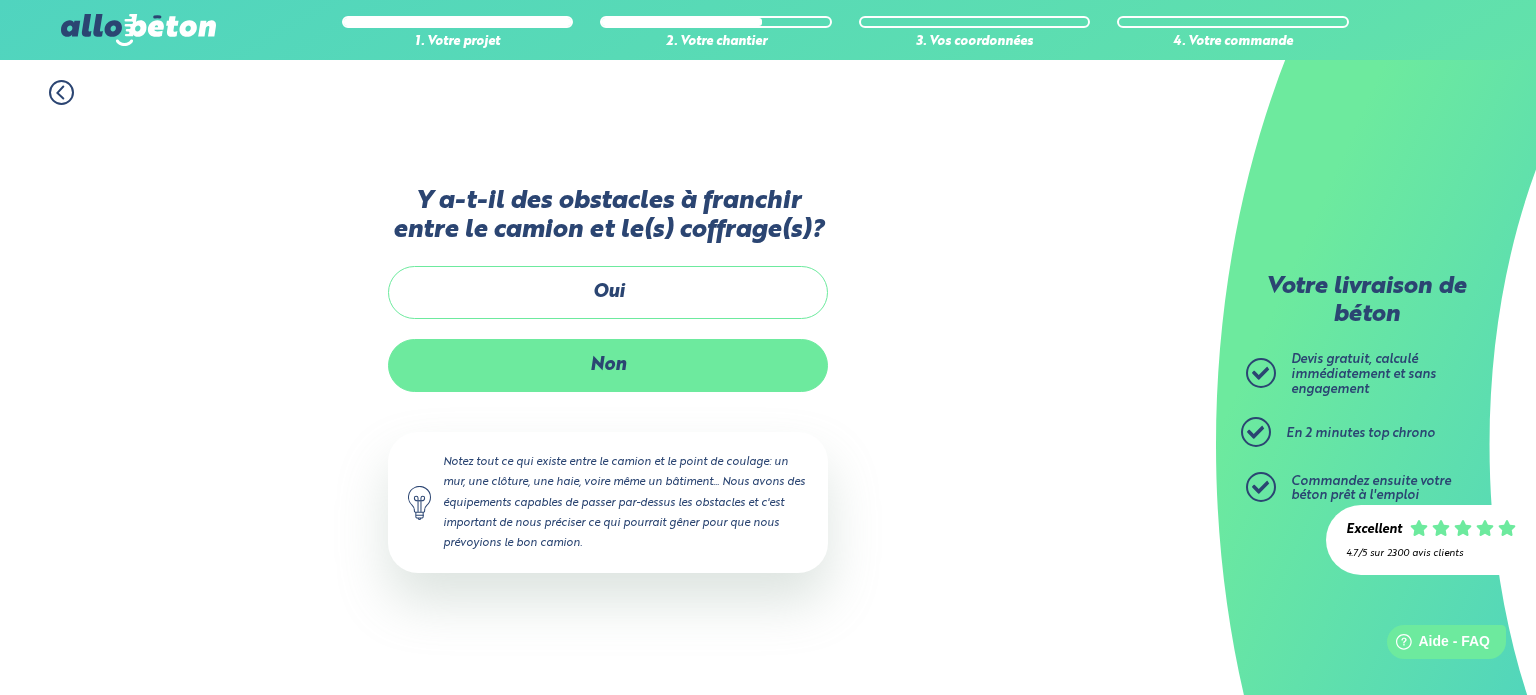 click on "Non" at bounding box center (608, 365) 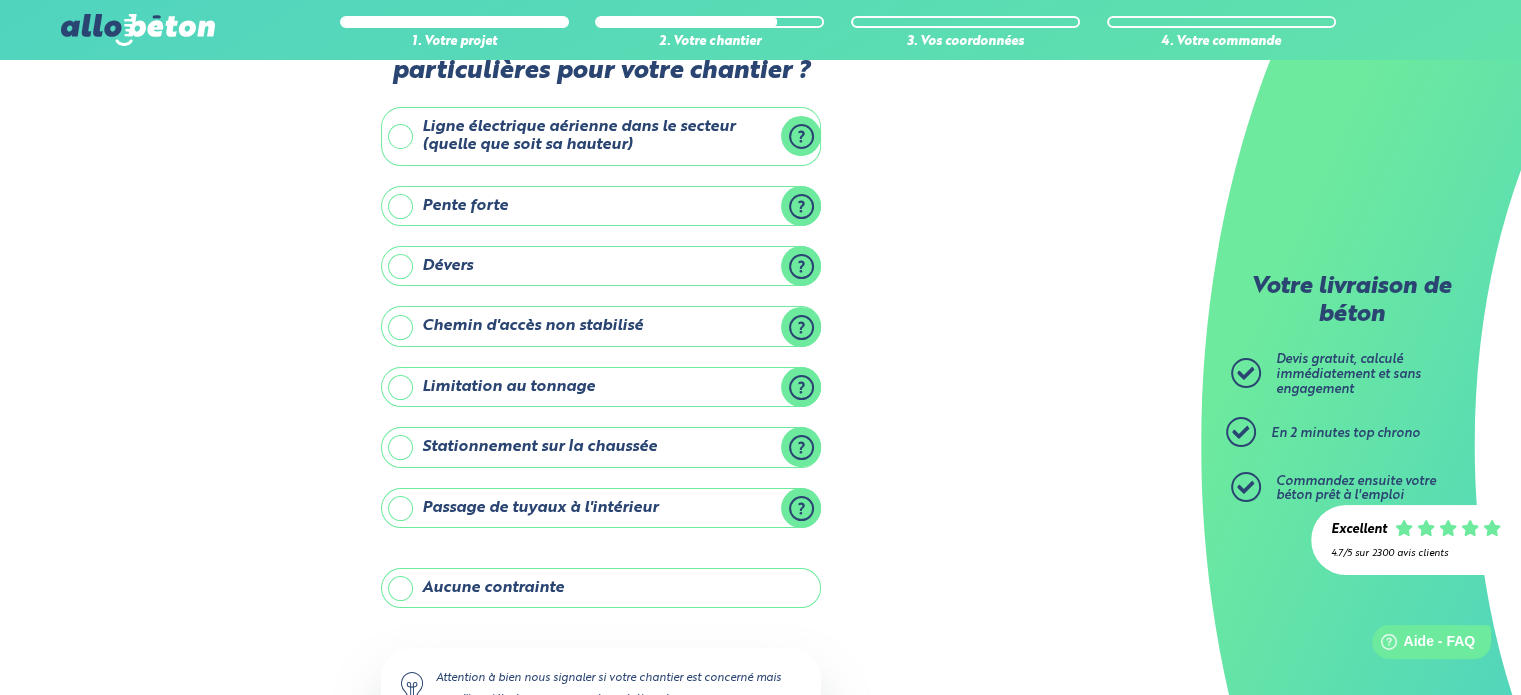 scroll, scrollTop: 28, scrollLeft: 0, axis: vertical 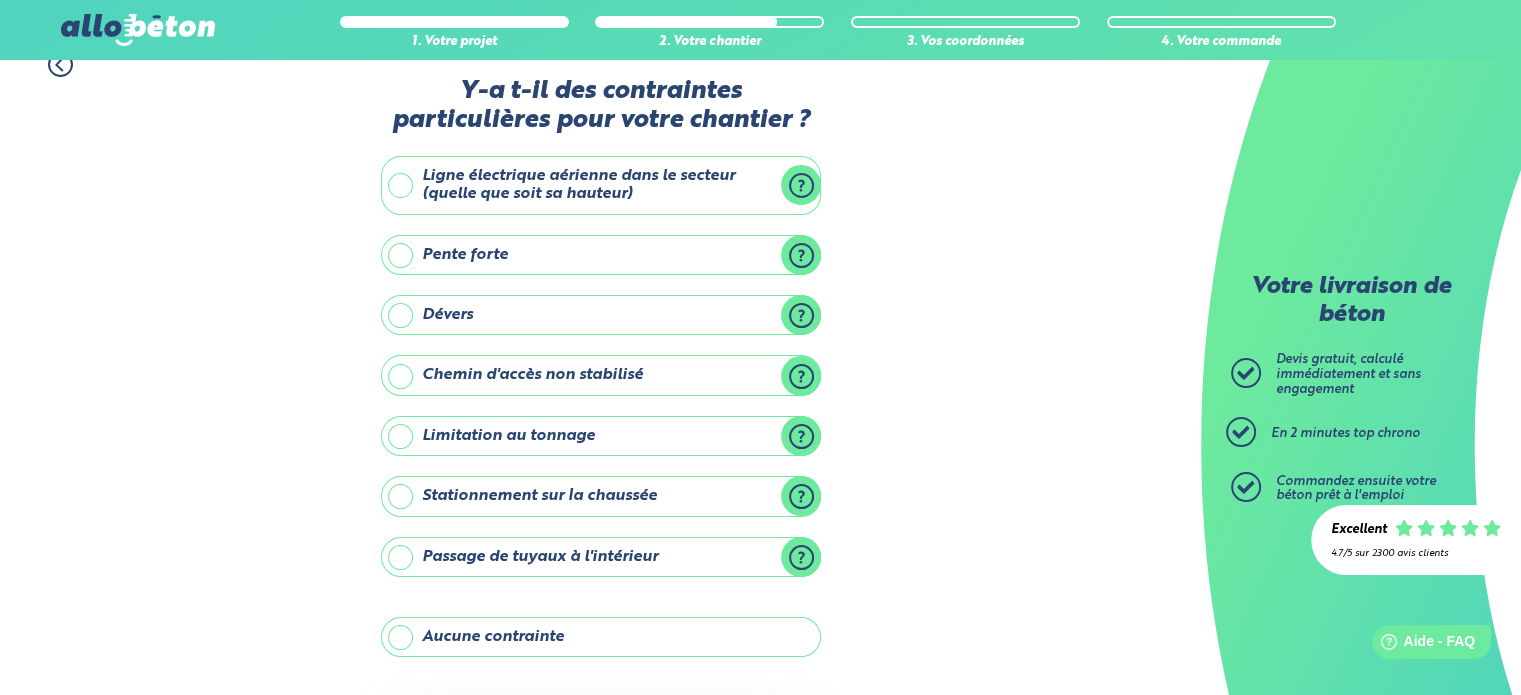 click on "Ligne électrique aérienne dans le secteur (quelle que soit sa hauteur)" at bounding box center (601, 185) 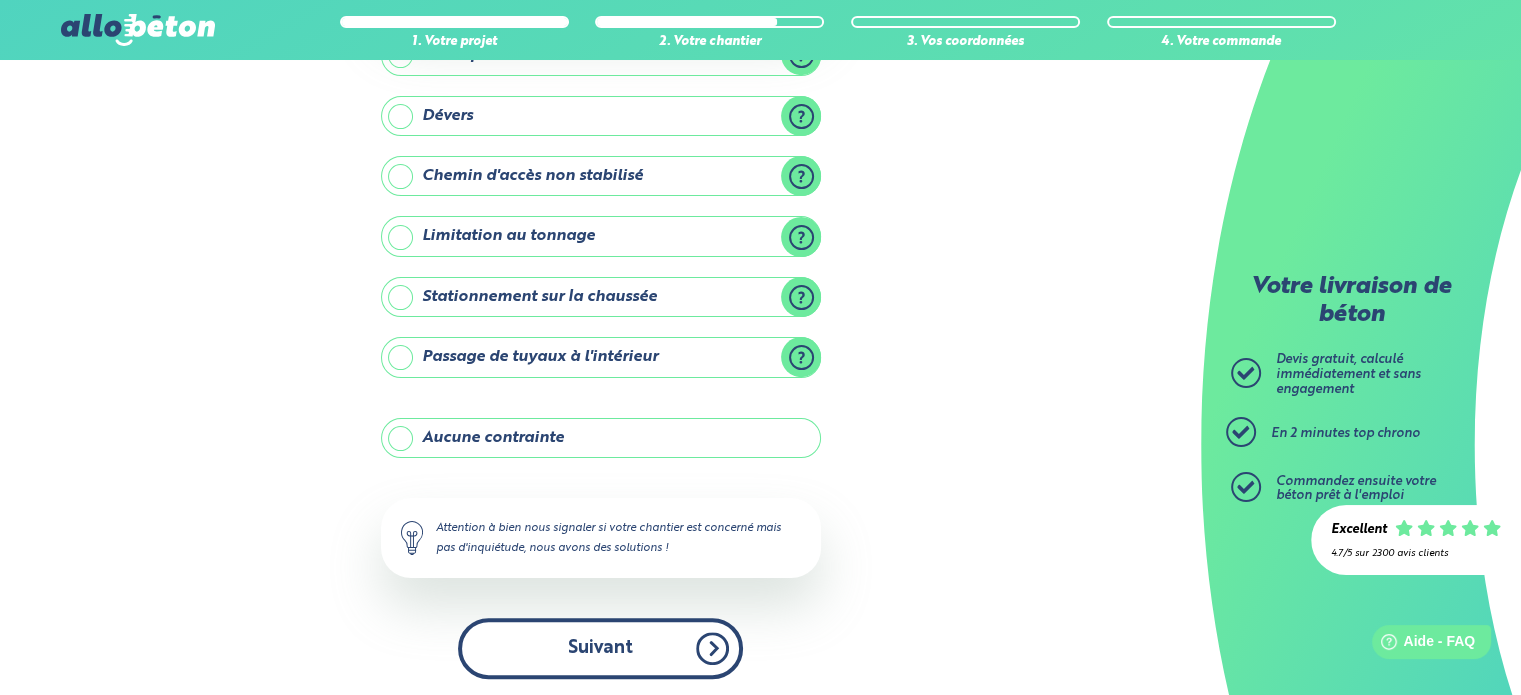 click on "Suivant" at bounding box center [600, 648] 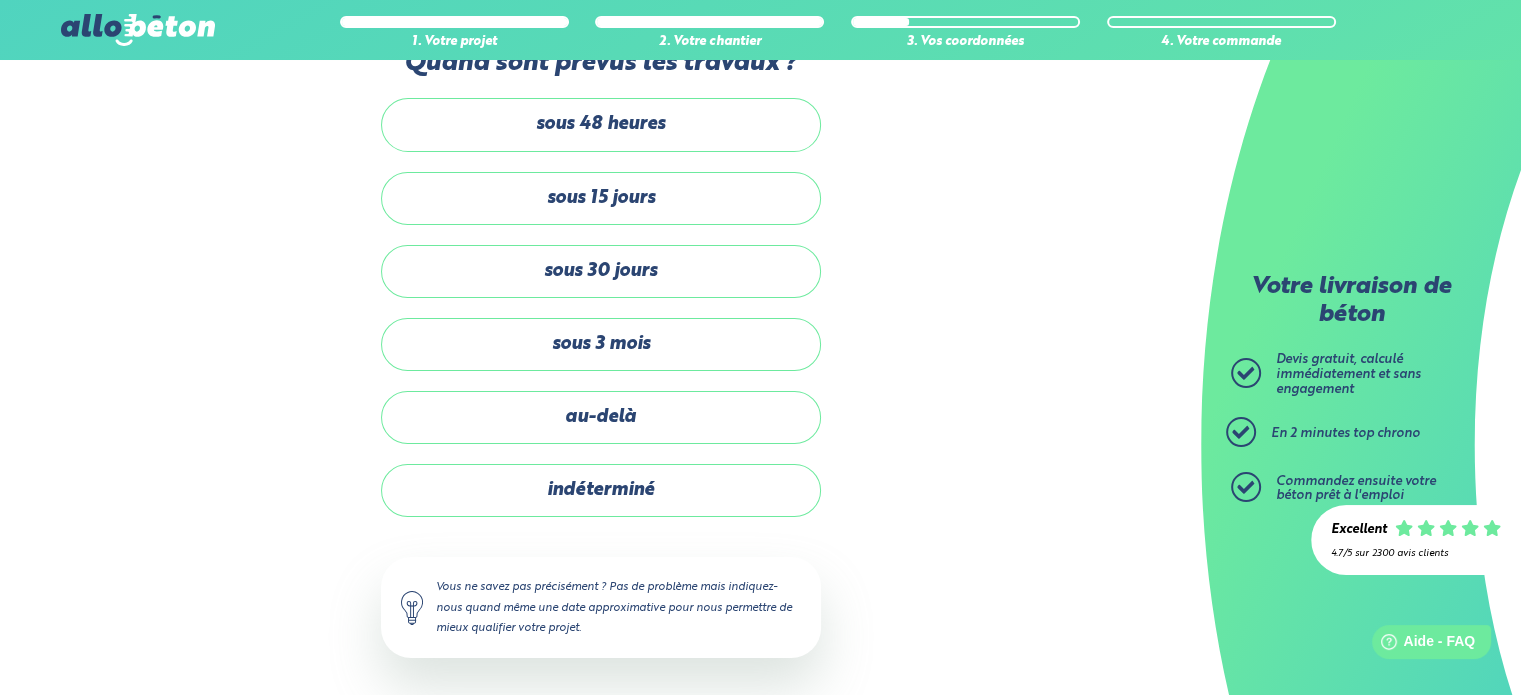 scroll, scrollTop: 0, scrollLeft: 0, axis: both 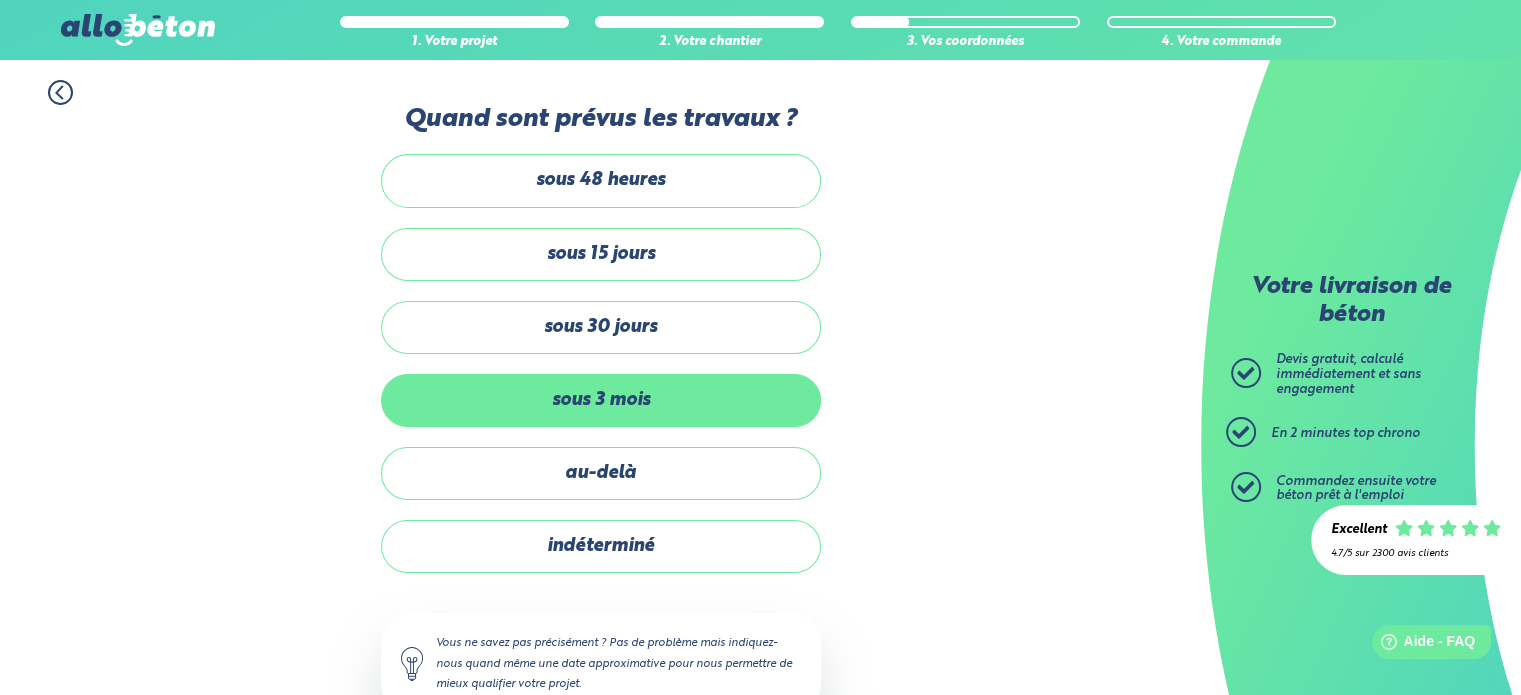 click on "sous 3 mois" at bounding box center (601, 400) 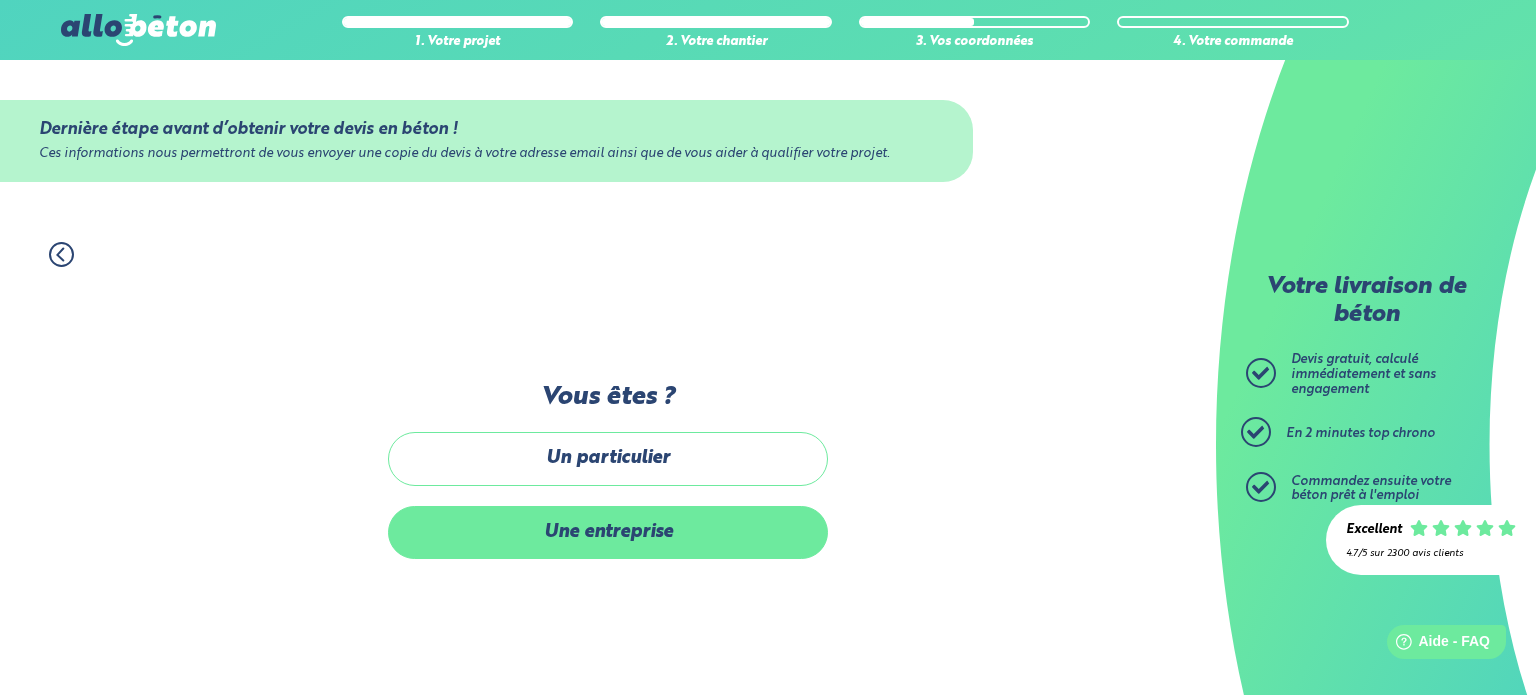 click on "Une entreprise" at bounding box center (608, 532) 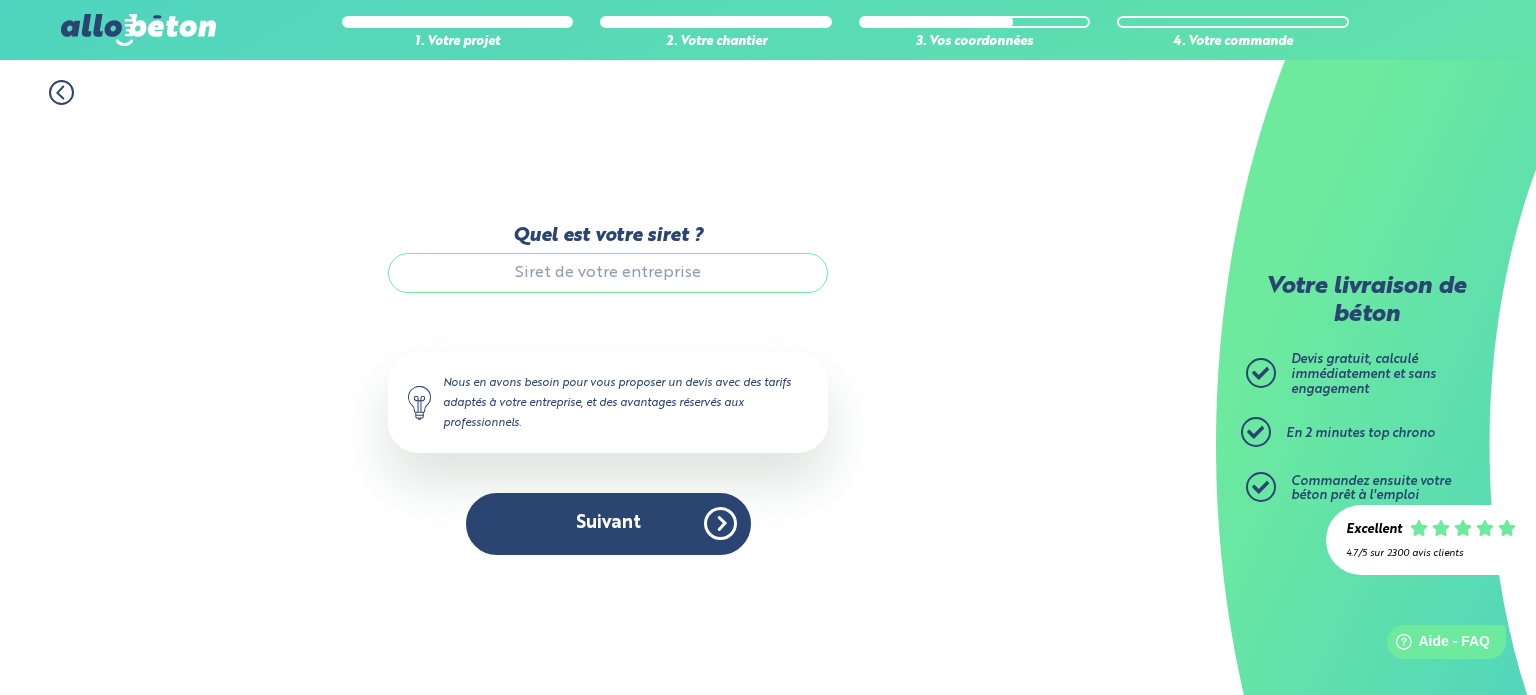 click on "Quel est votre siret ?" at bounding box center [608, 273] 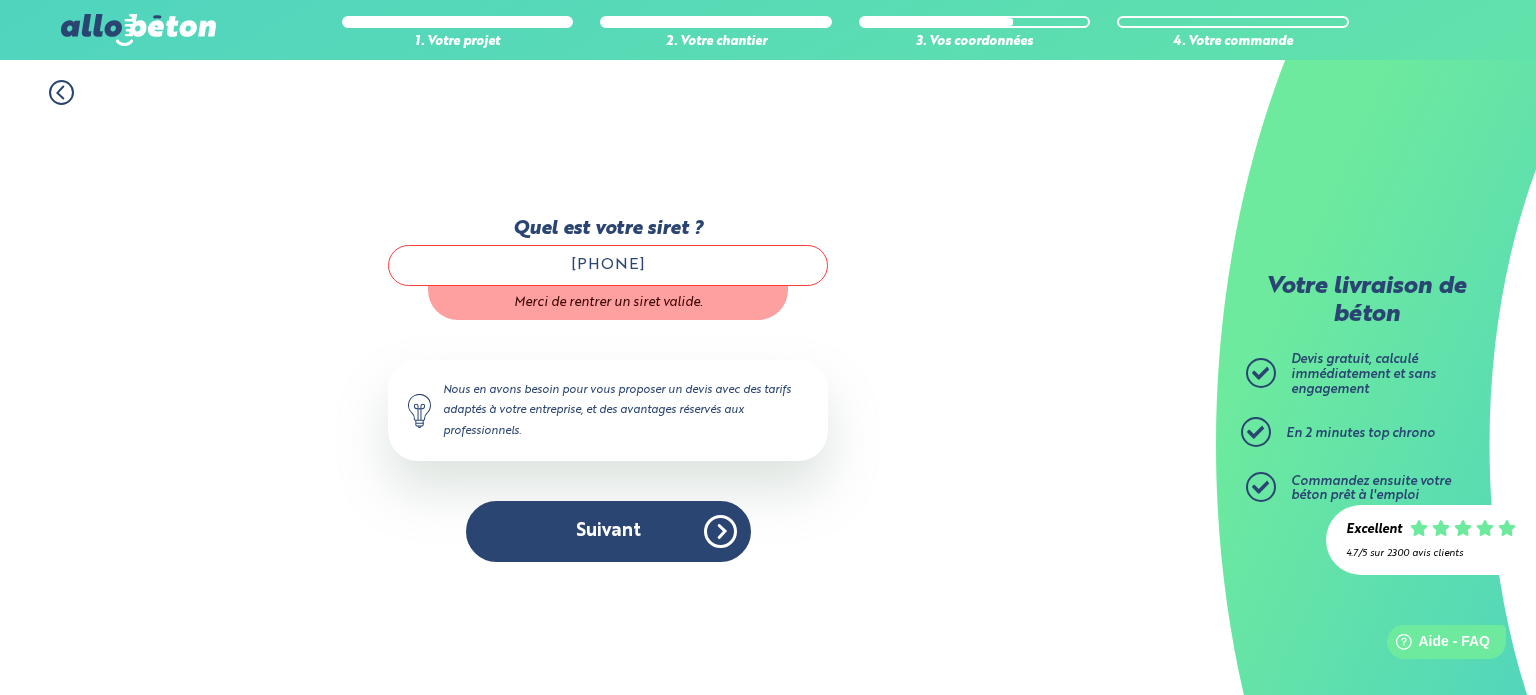 click on "0736.889.105" at bounding box center [608, 265] 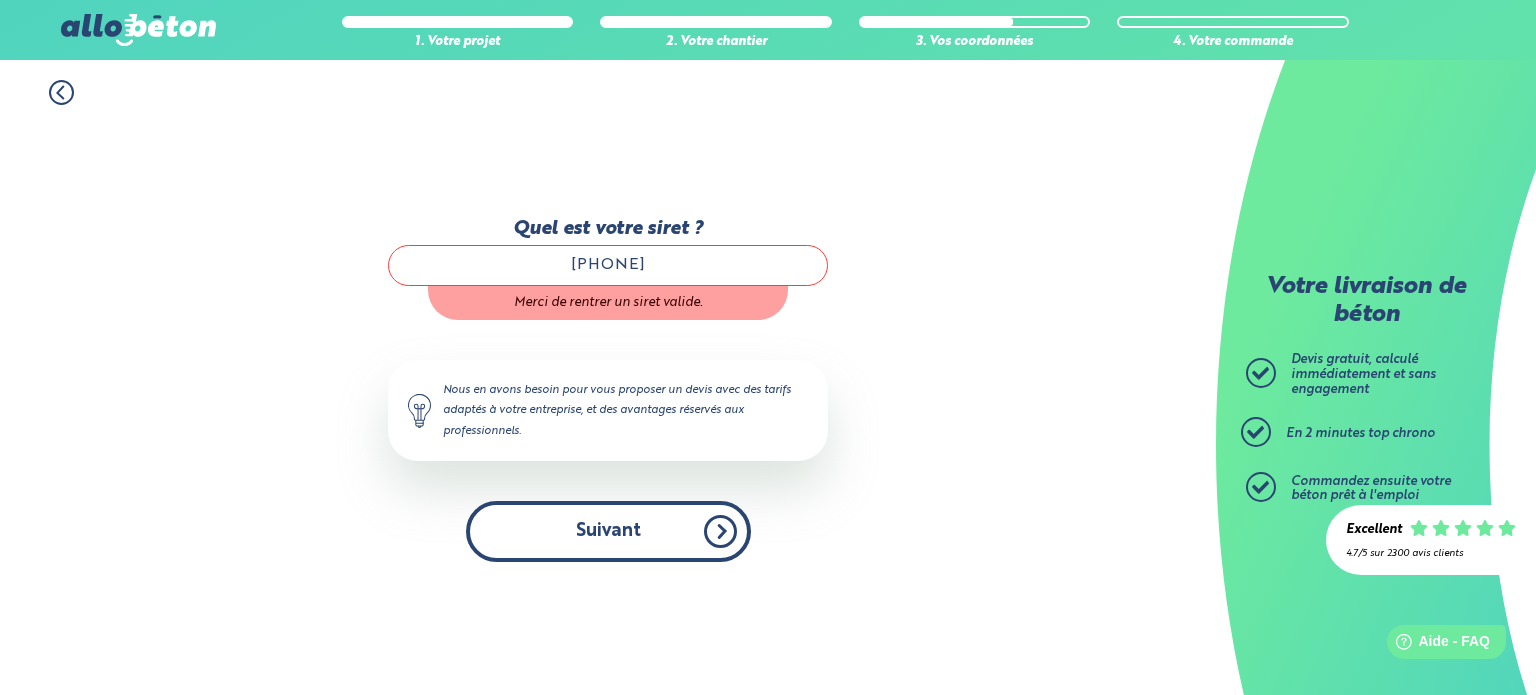 type on "be0736.889.105" 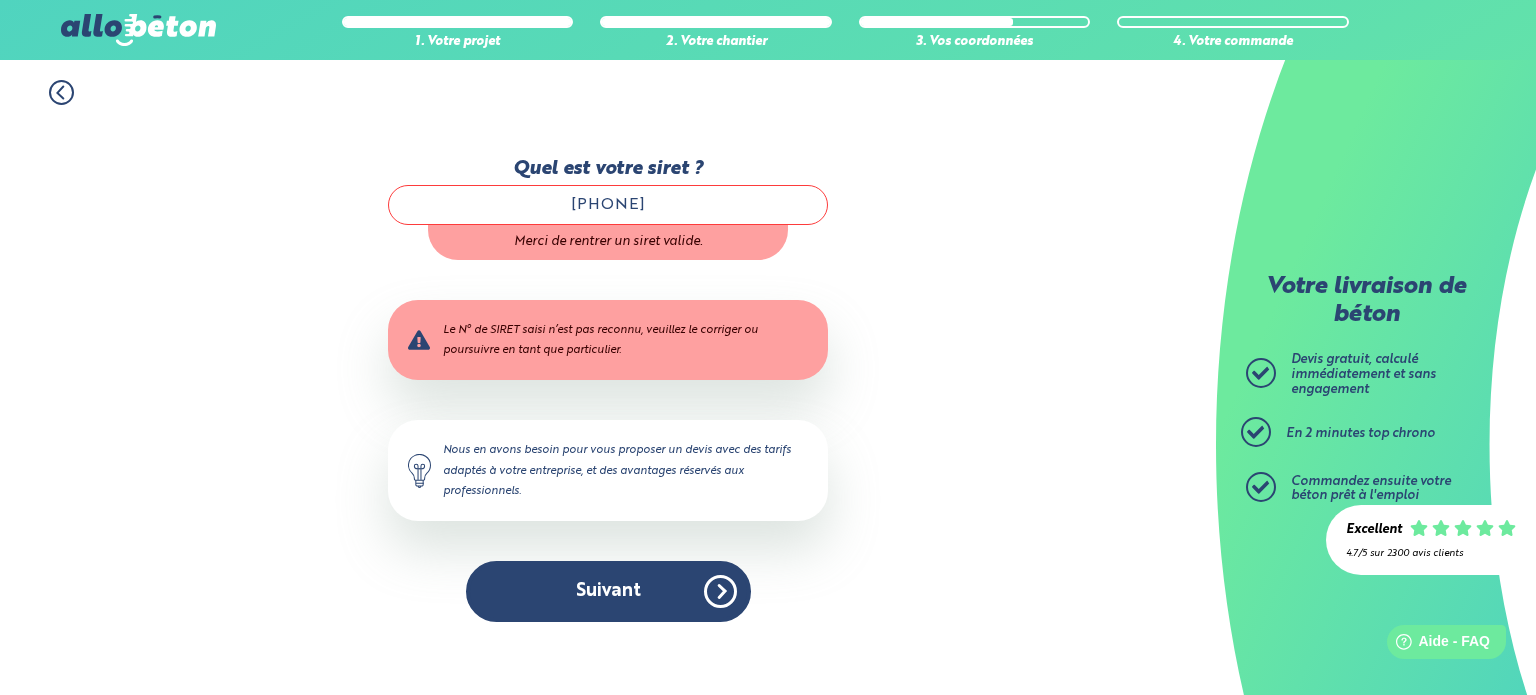 click 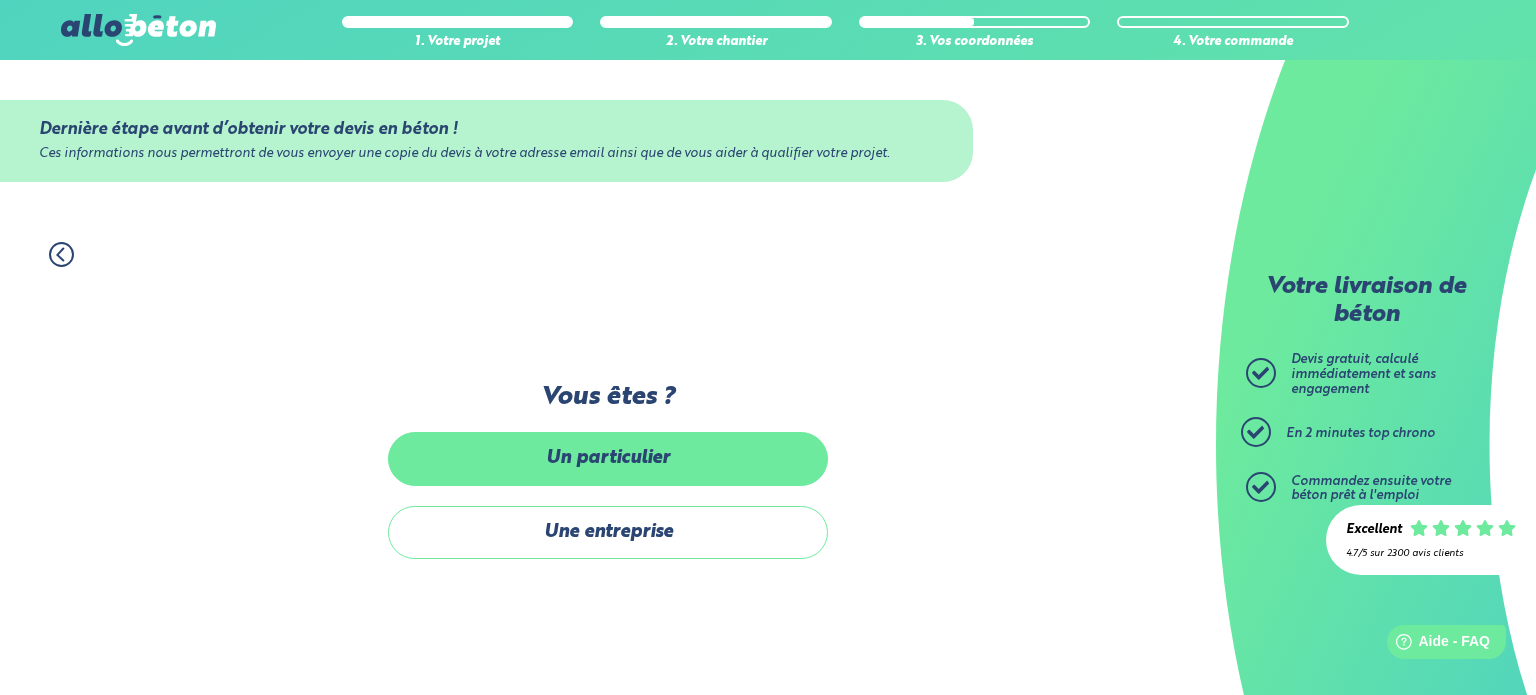 click on "Un particulier" at bounding box center [608, 458] 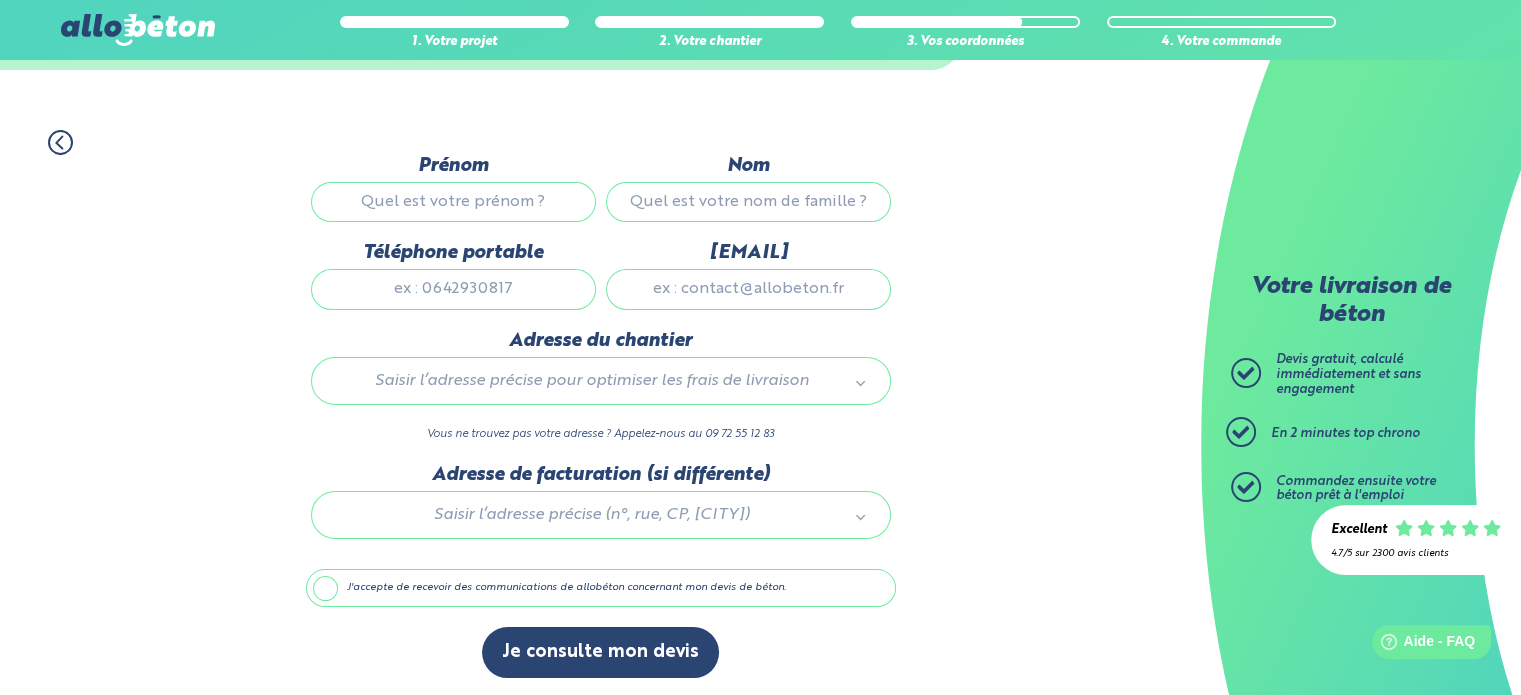 scroll, scrollTop: 112, scrollLeft: 0, axis: vertical 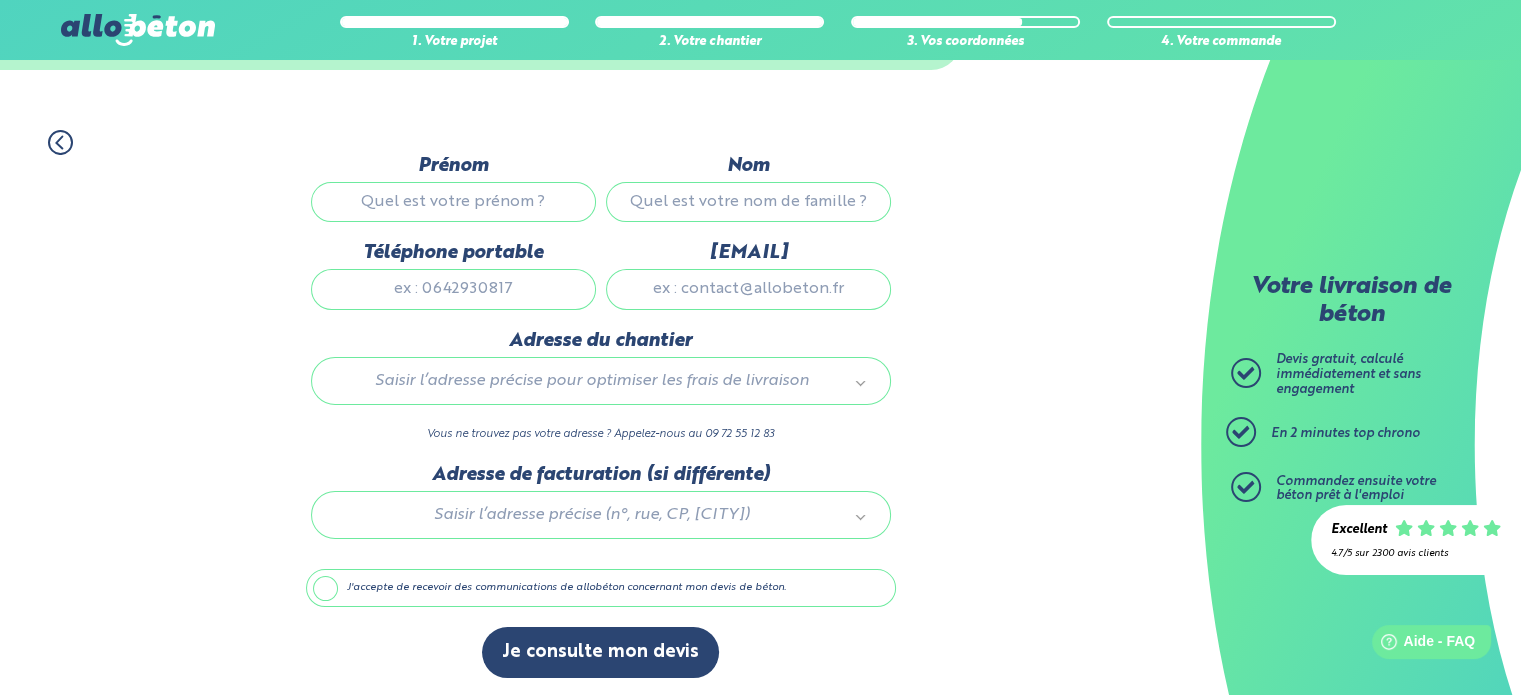 click on "Prénom" at bounding box center (453, 202) 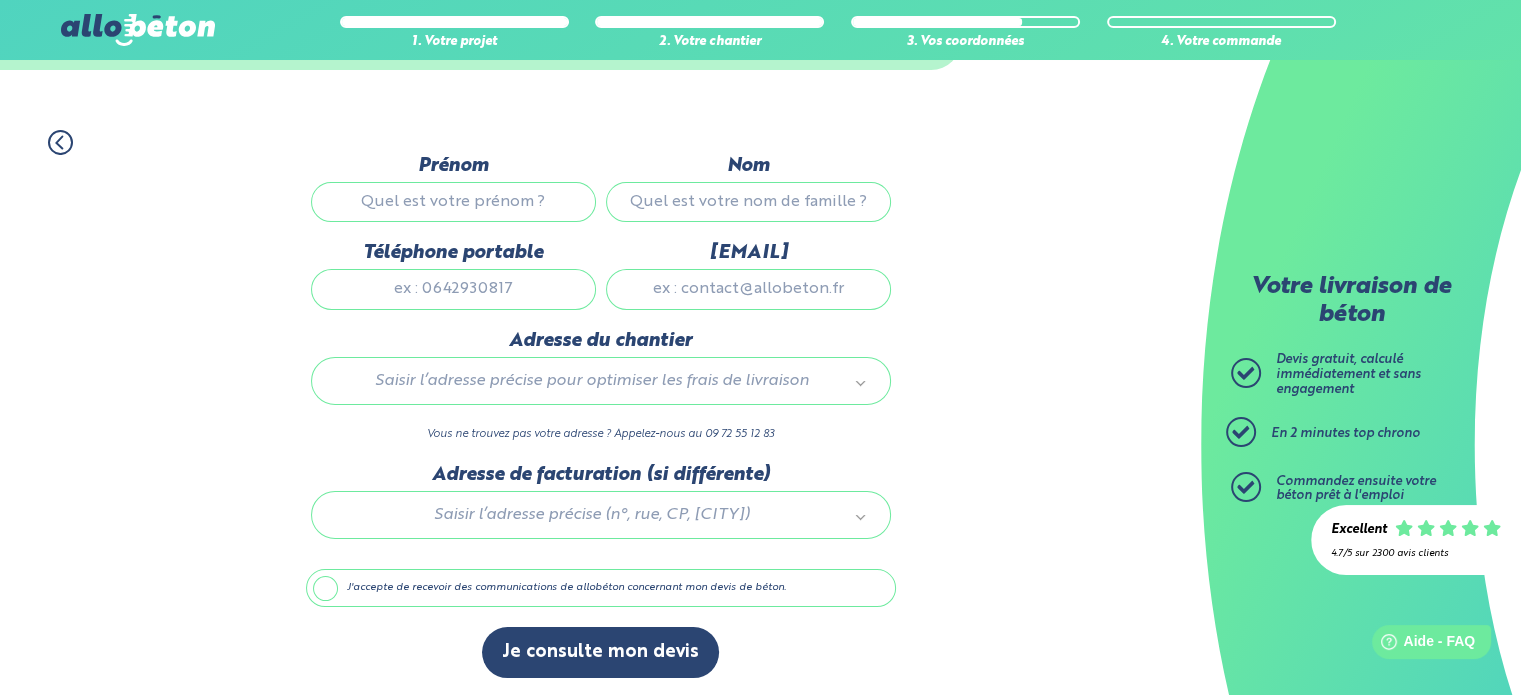 type on "henneuse" 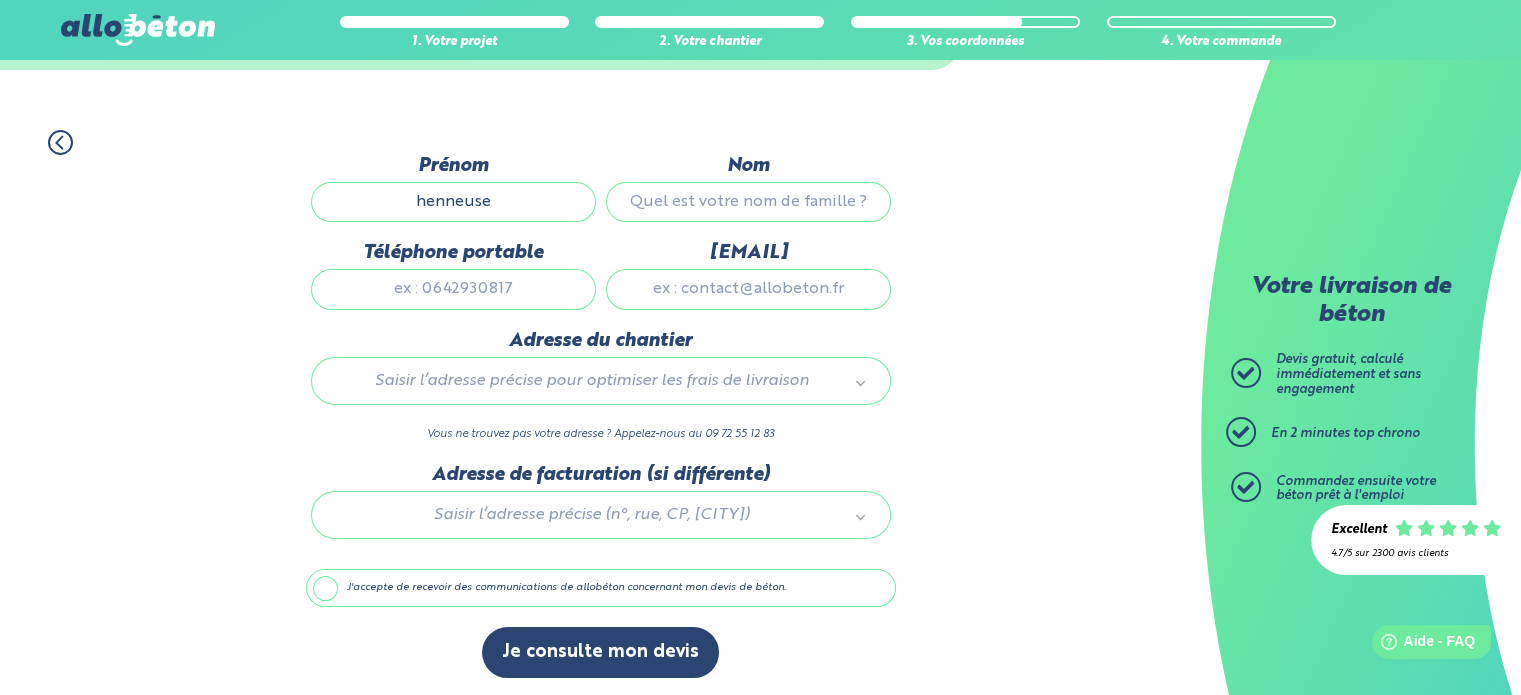 type on "bruno" 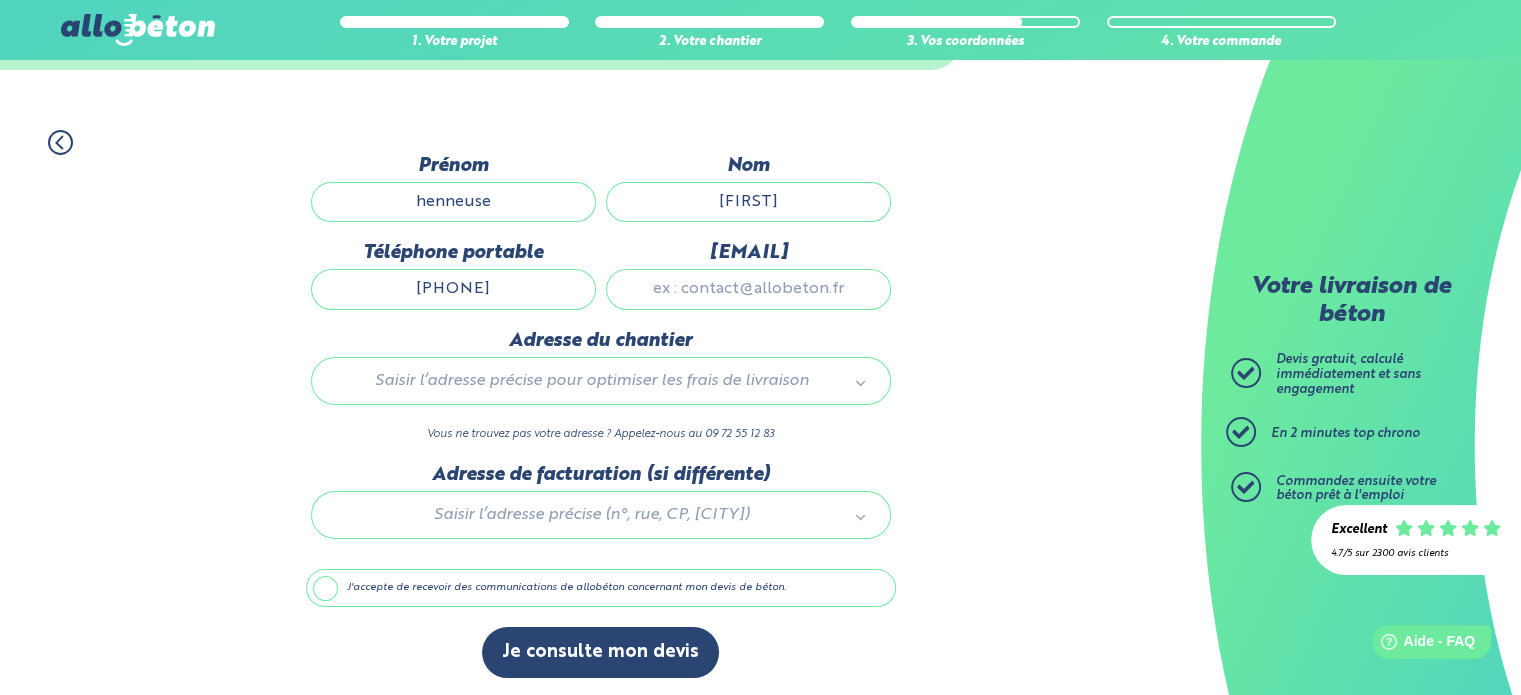 type on "brunohenneuse@hotmail.fr" 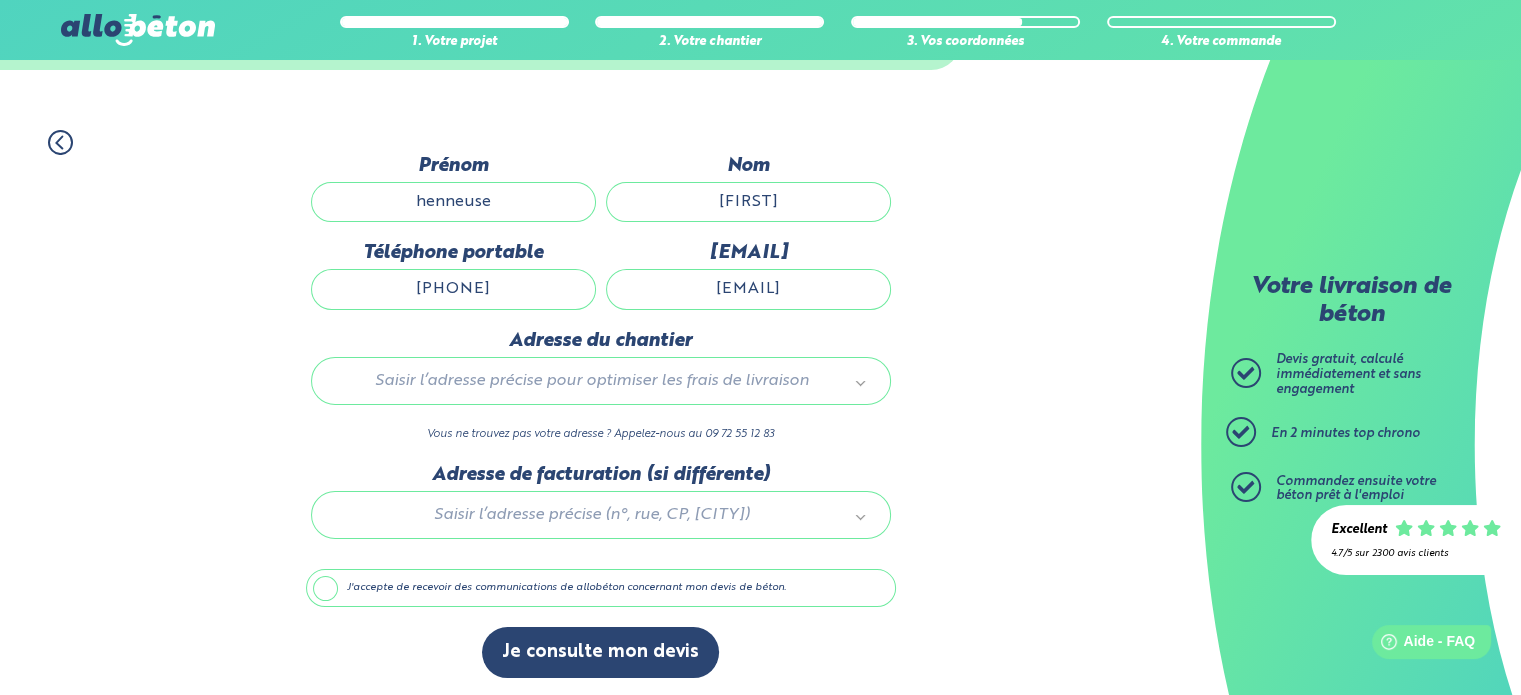 type 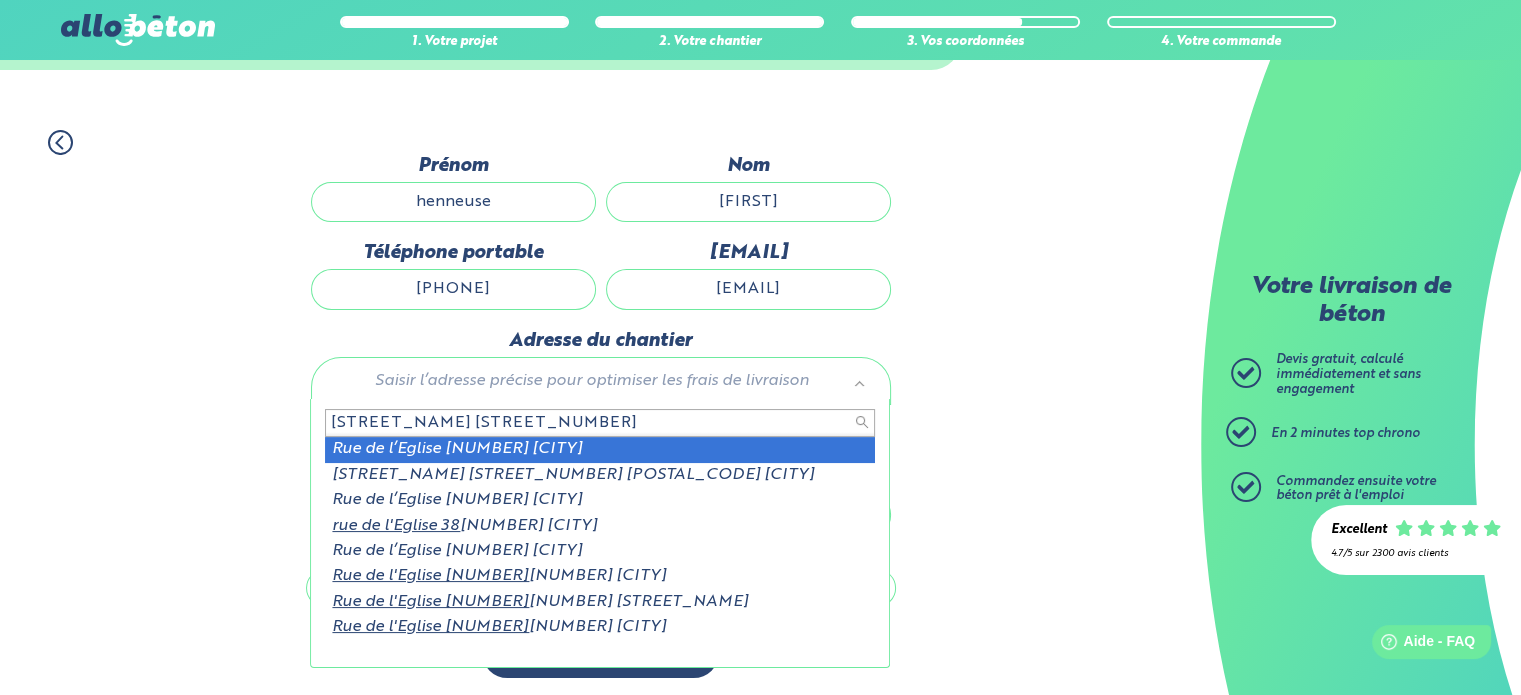 type 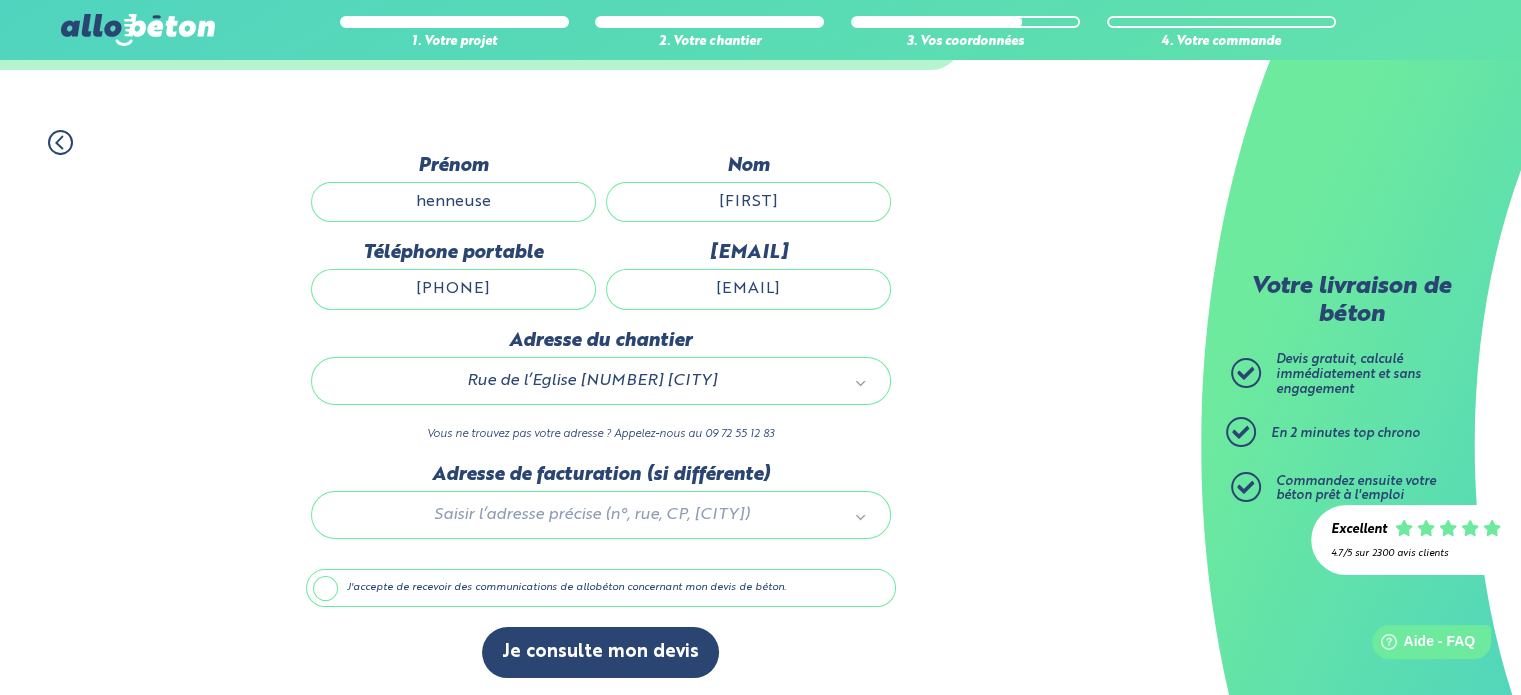 drag, startPoint x: 330, startPoint y: 586, endPoint x: 405, endPoint y: 615, distance: 80.411446 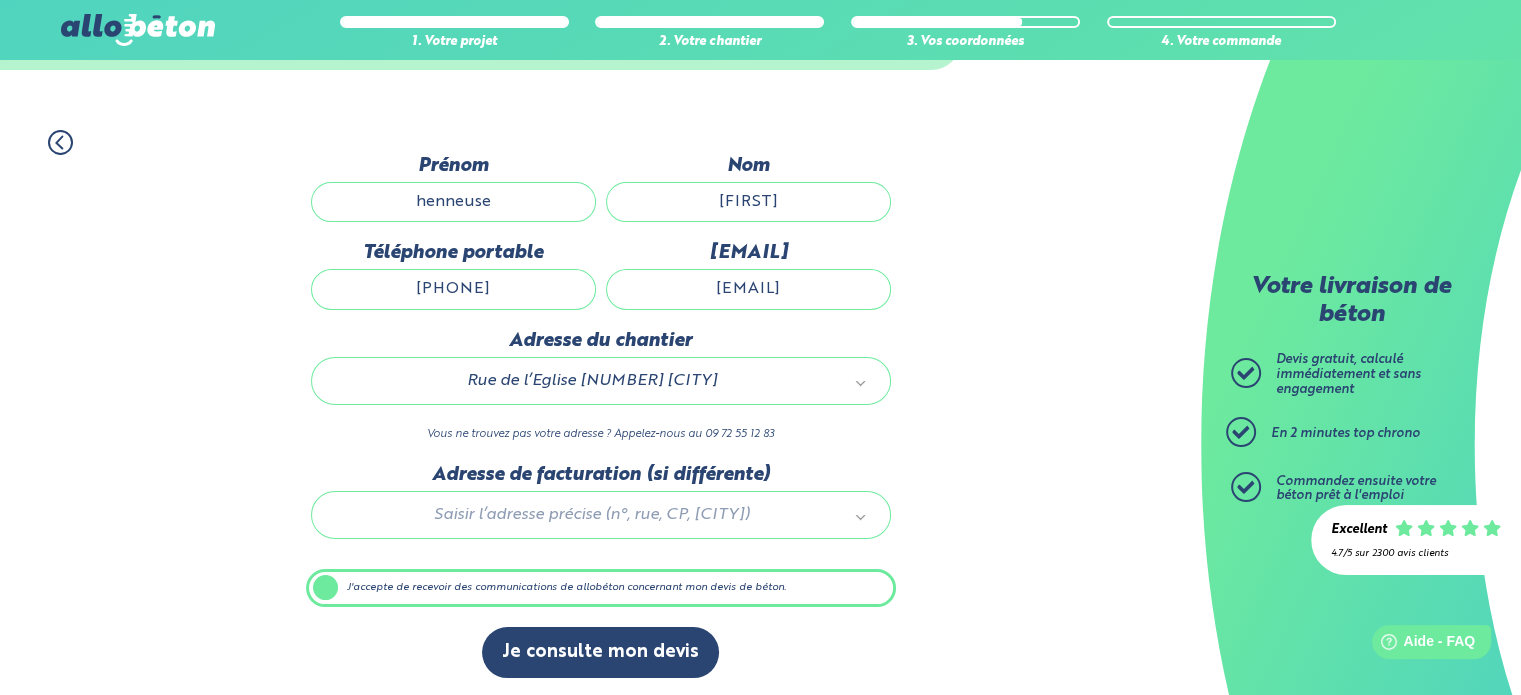scroll, scrollTop: 112, scrollLeft: 0, axis: vertical 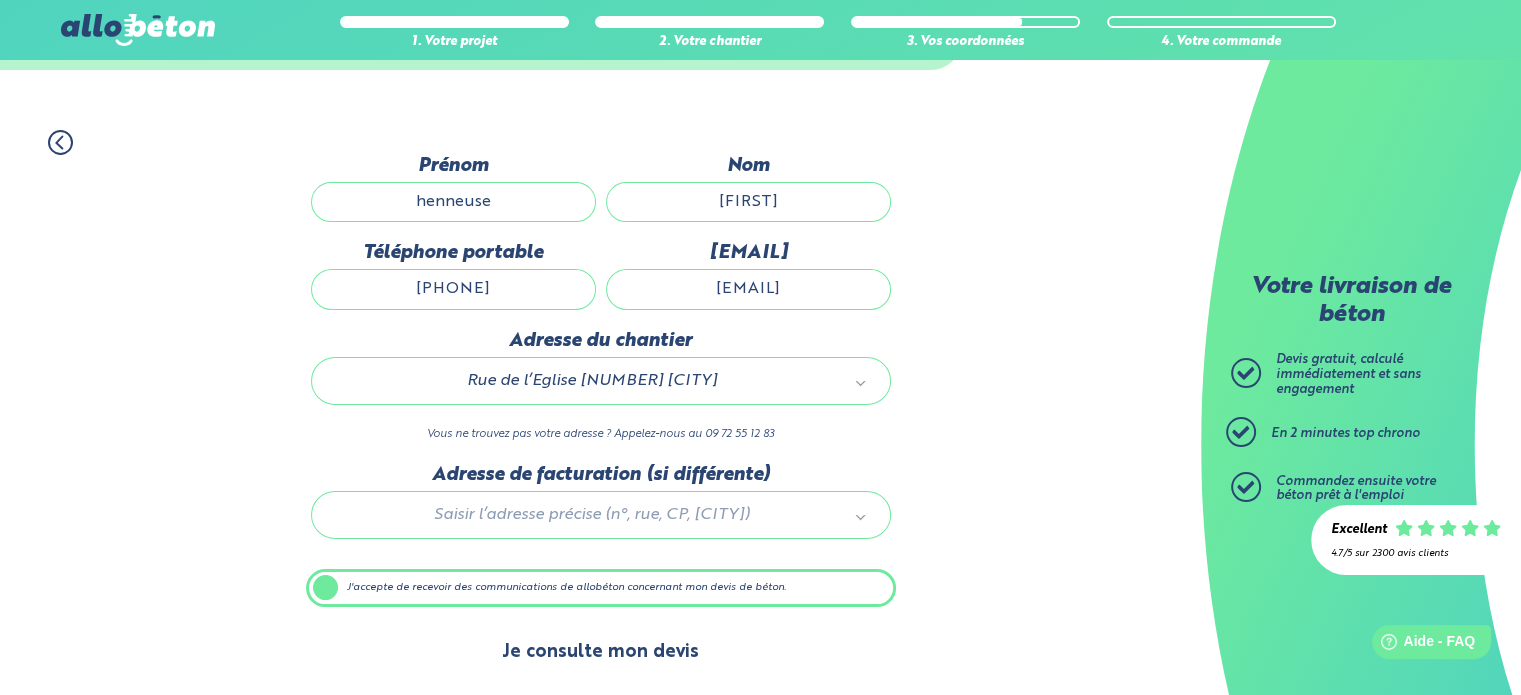 click on "Je consulte mon devis" at bounding box center [600, 652] 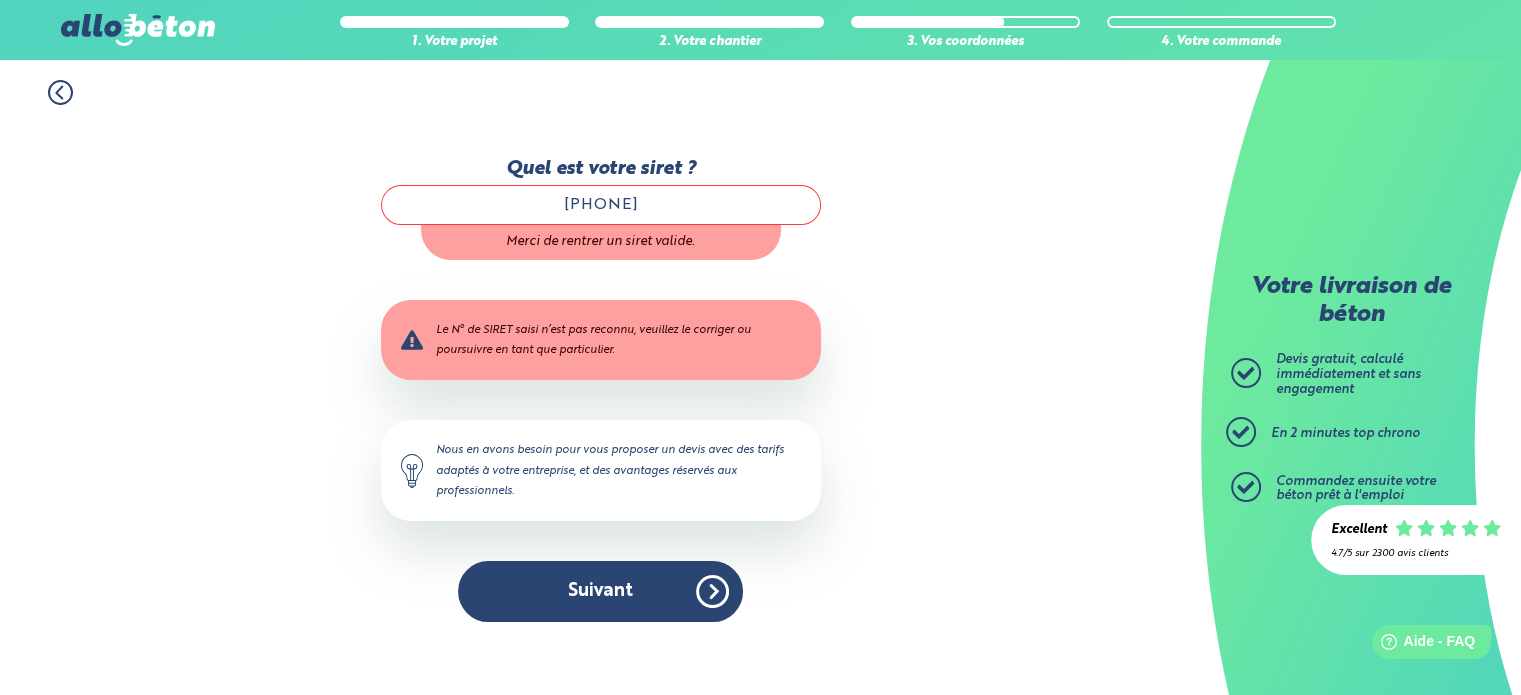 scroll, scrollTop: 0, scrollLeft: 0, axis: both 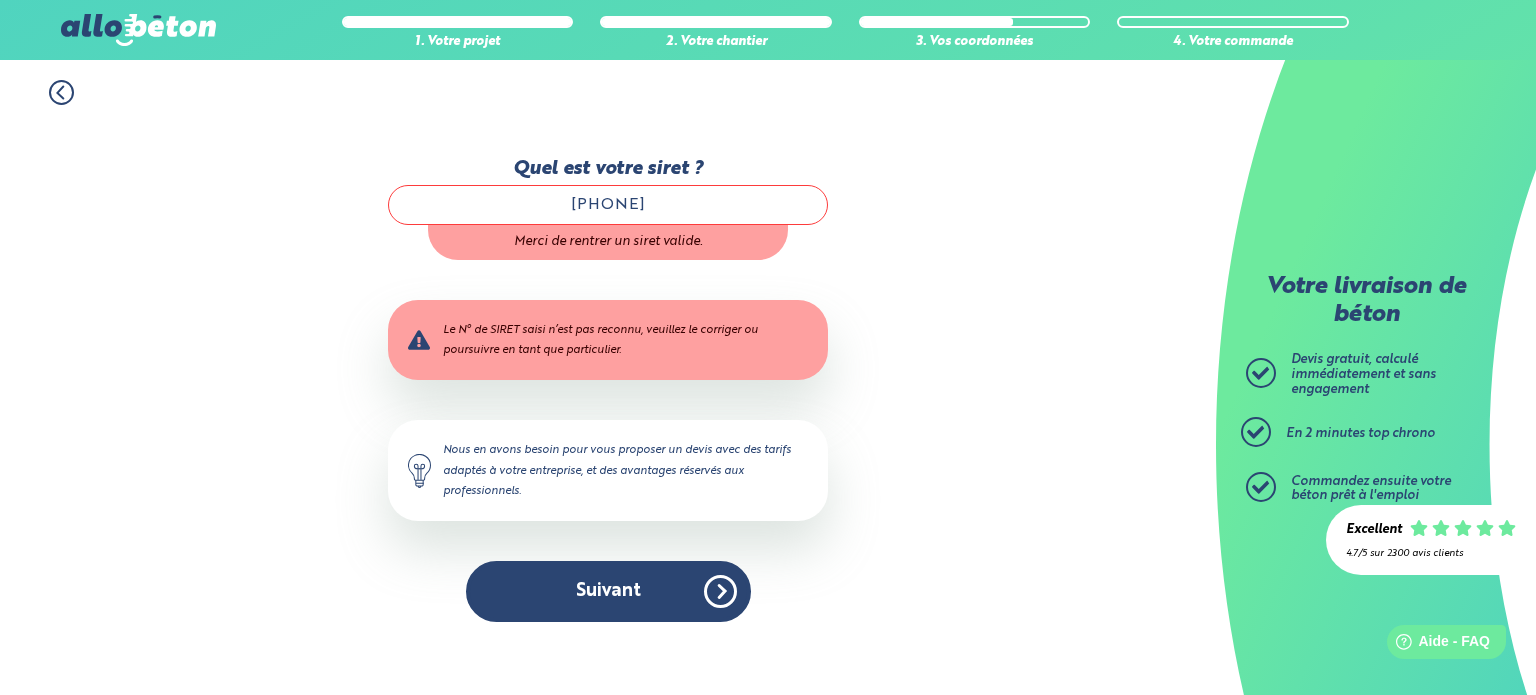 click on "be0736.889.105" at bounding box center [608, 205] 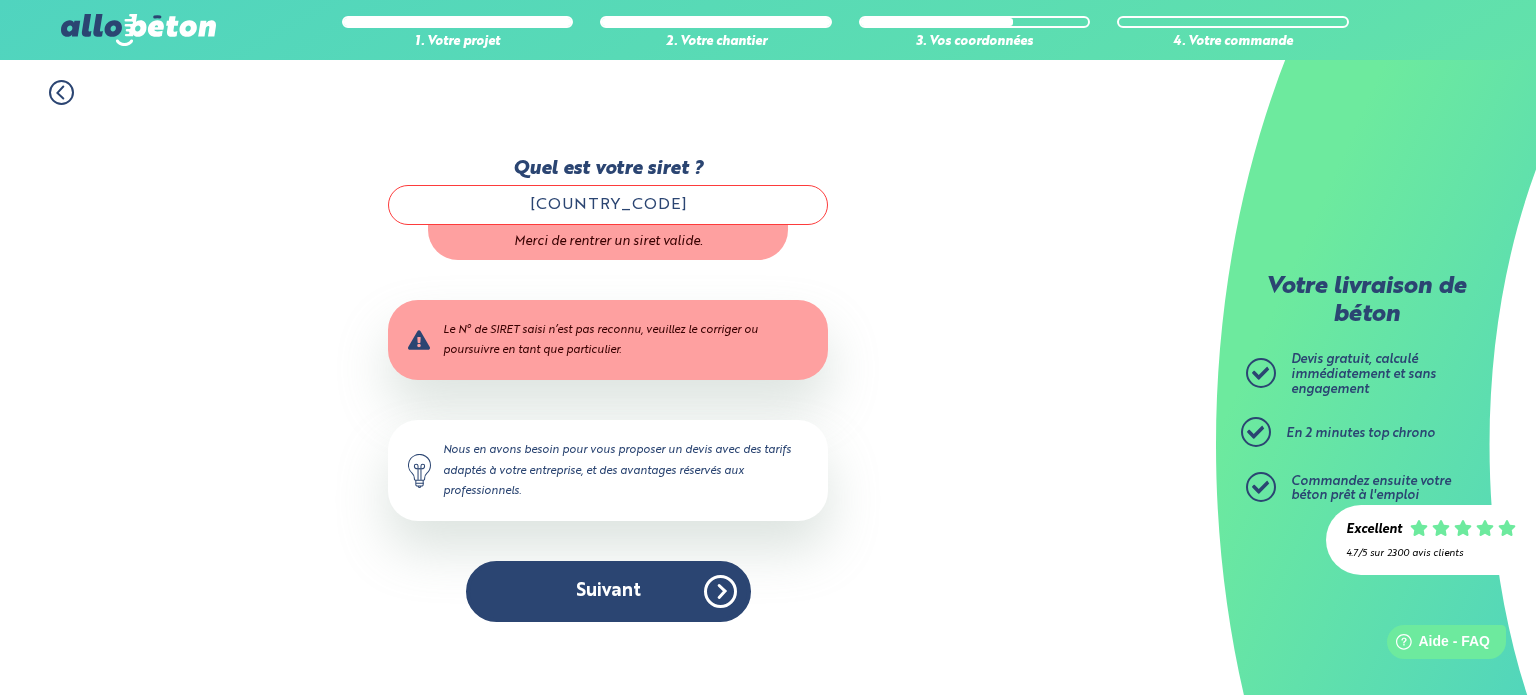 type on "b" 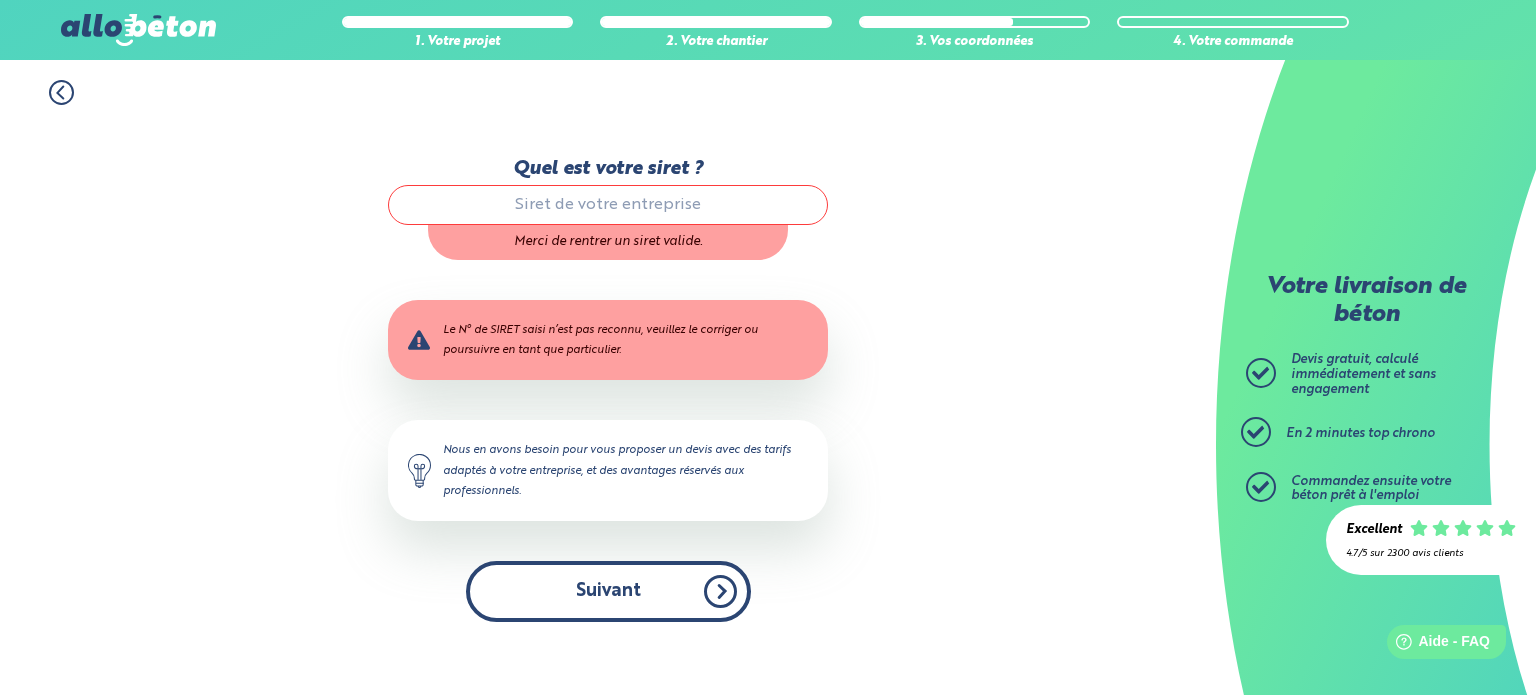 type 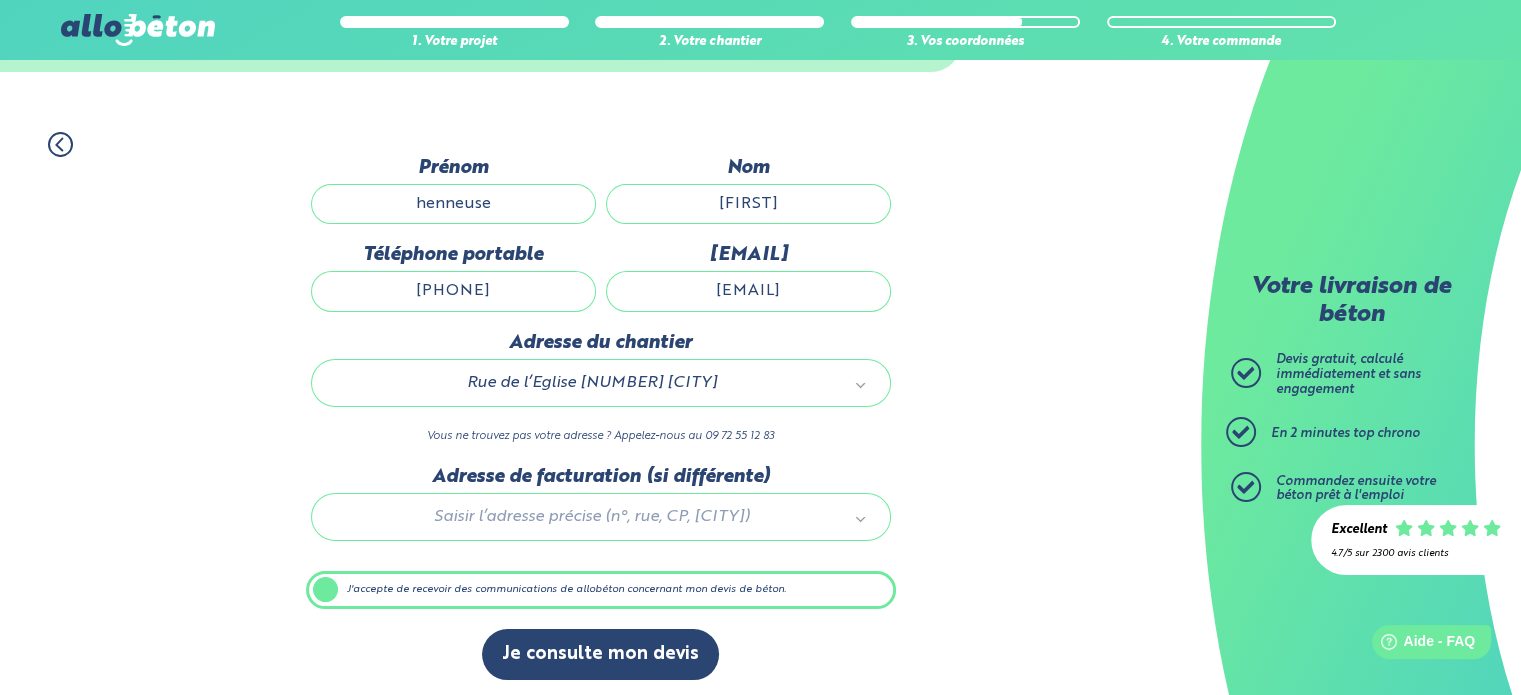 scroll, scrollTop: 112, scrollLeft: 0, axis: vertical 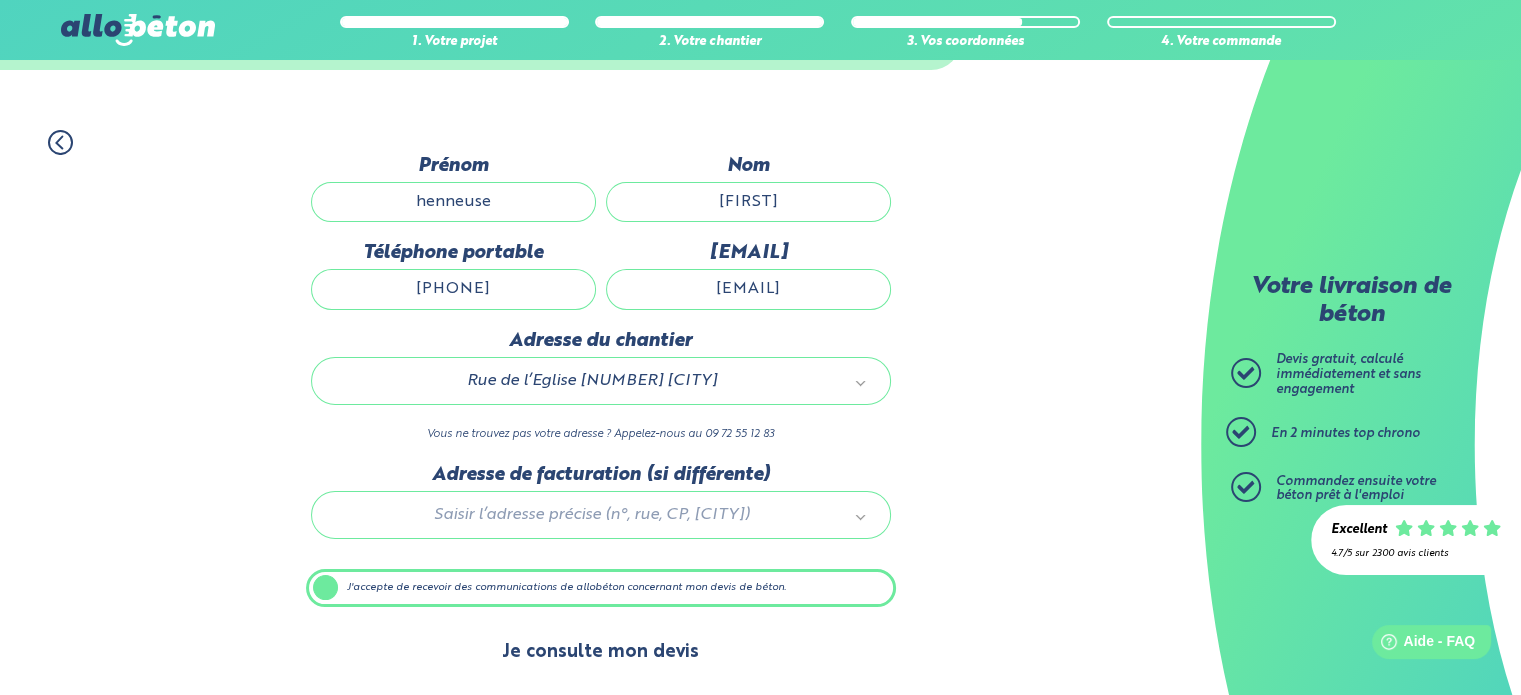 click on "Je consulte mon devis" at bounding box center [600, 652] 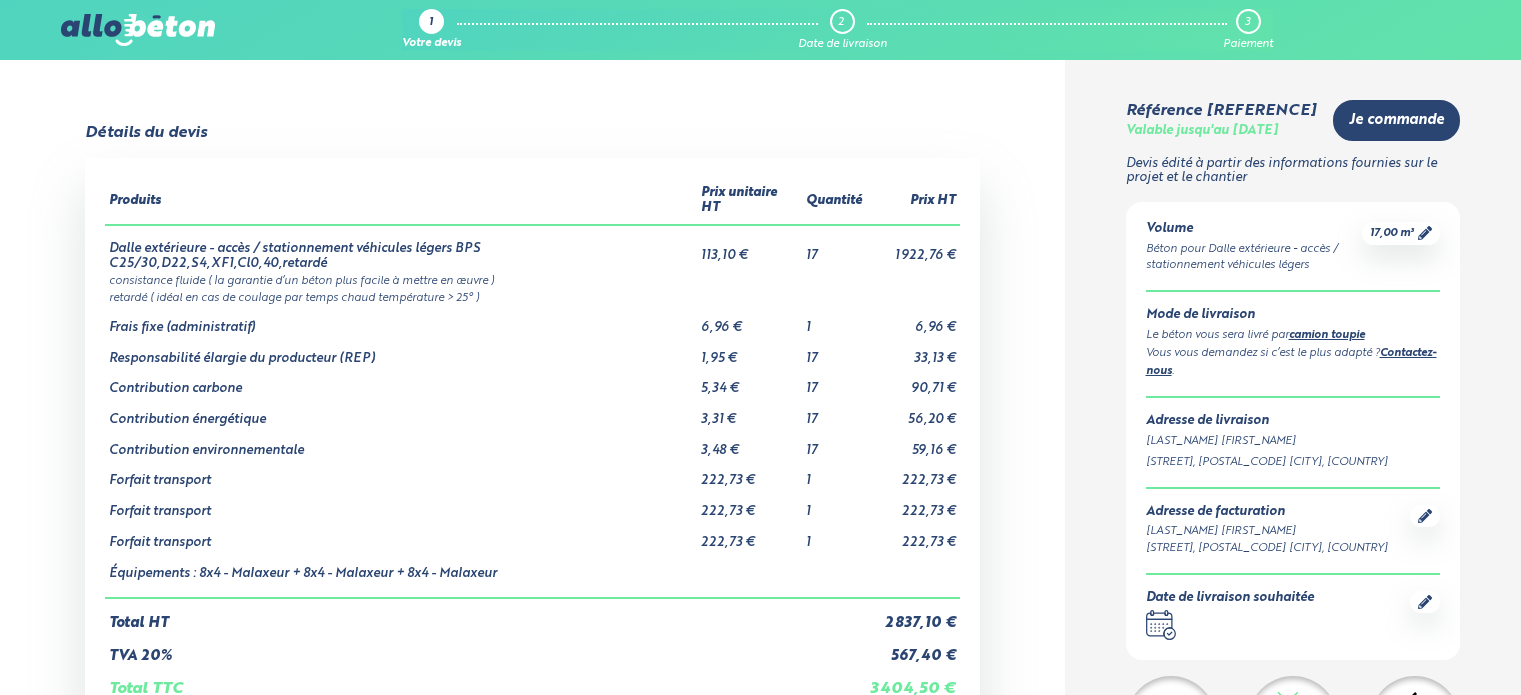 scroll, scrollTop: 0, scrollLeft: 0, axis: both 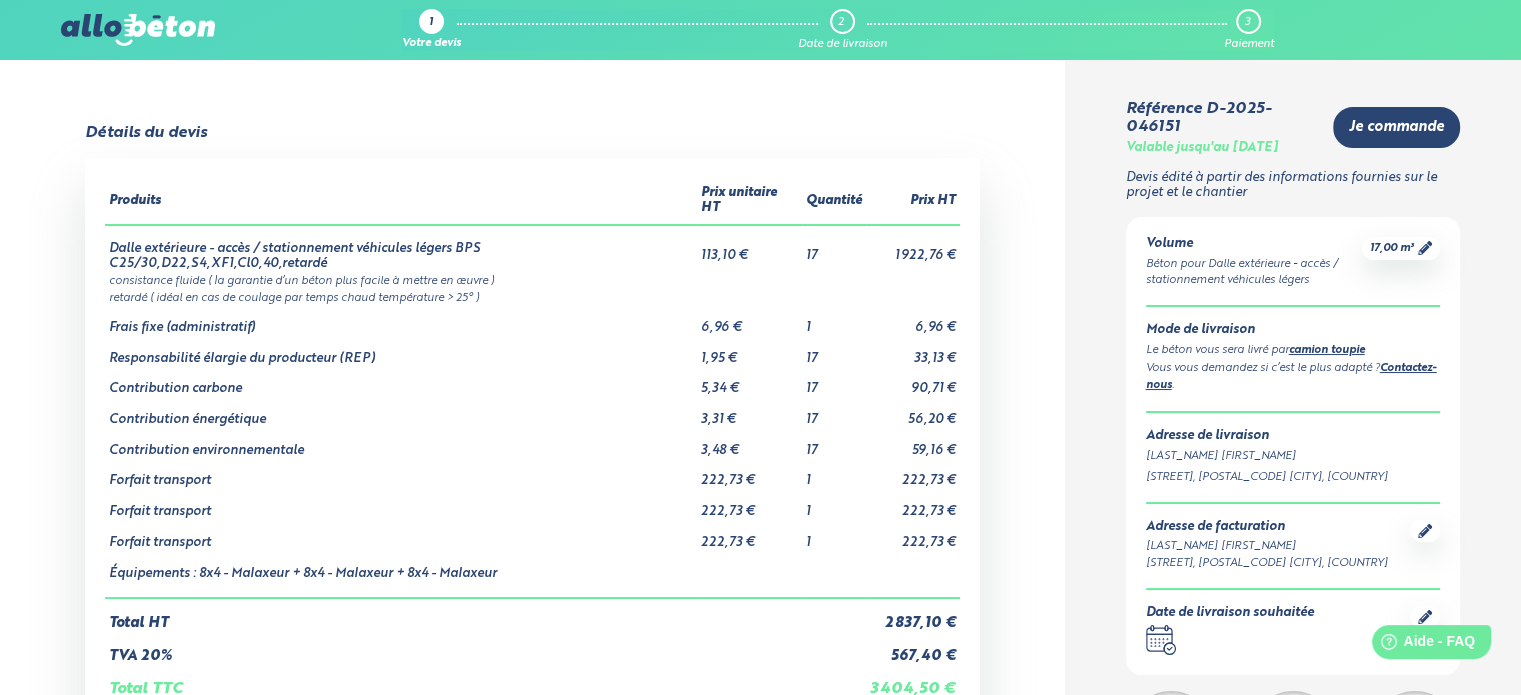 click at bounding box center [138, 30] 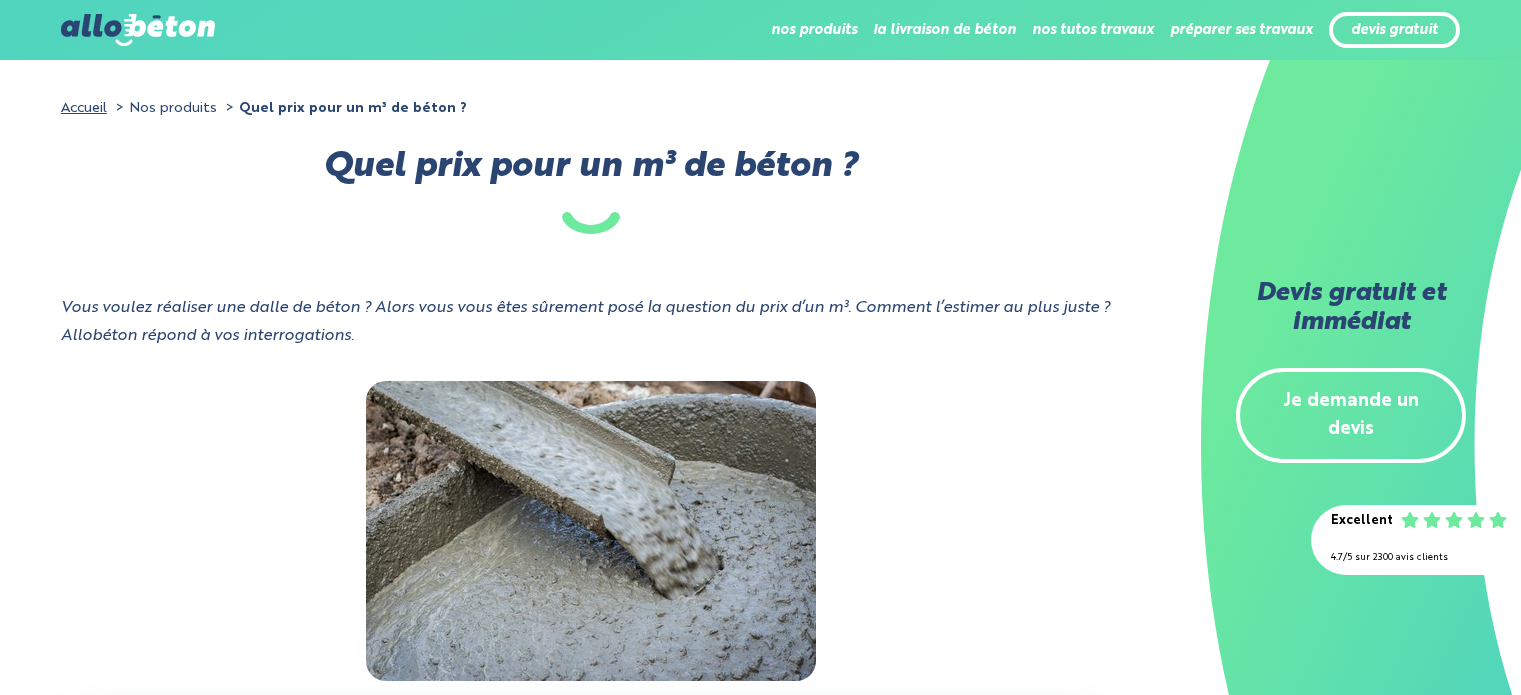 scroll, scrollTop: 0, scrollLeft: 0, axis: both 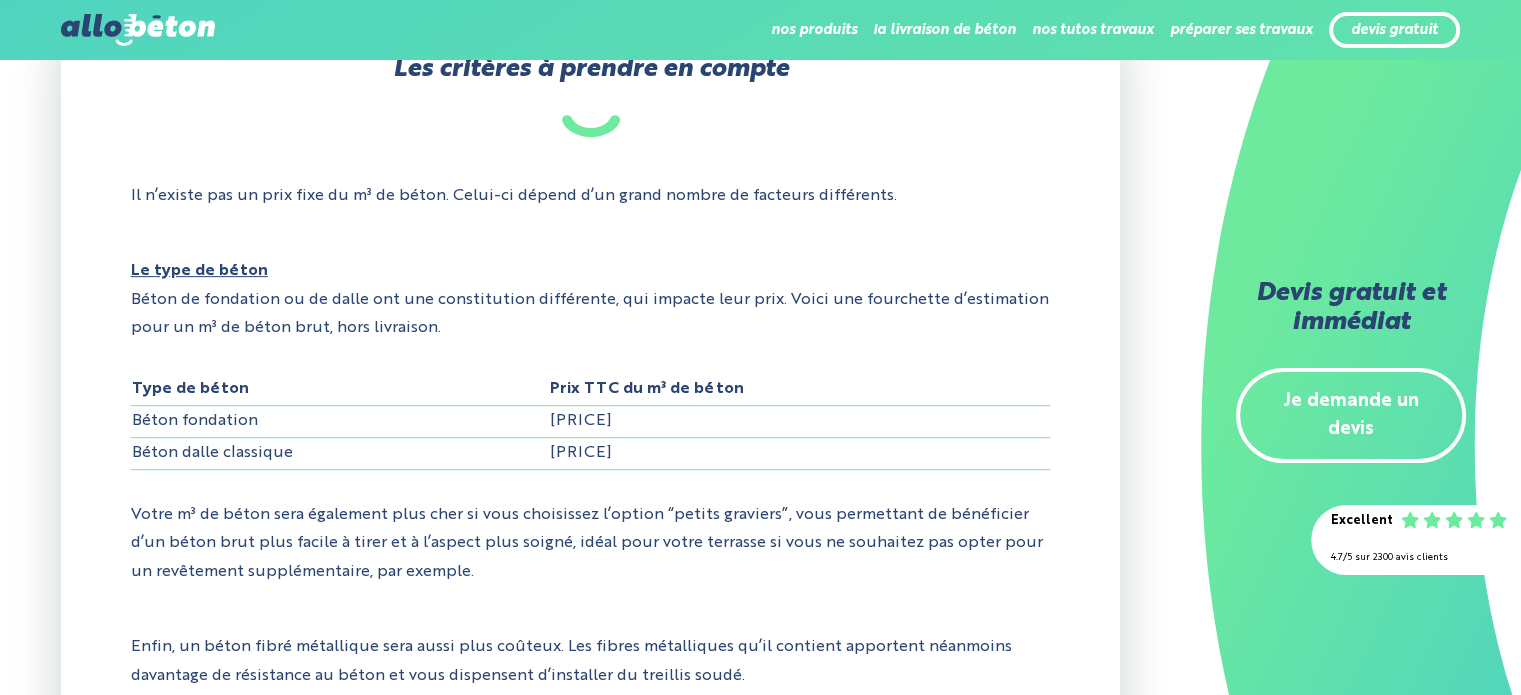 click on "Je demande un devis" at bounding box center [1351, 416] 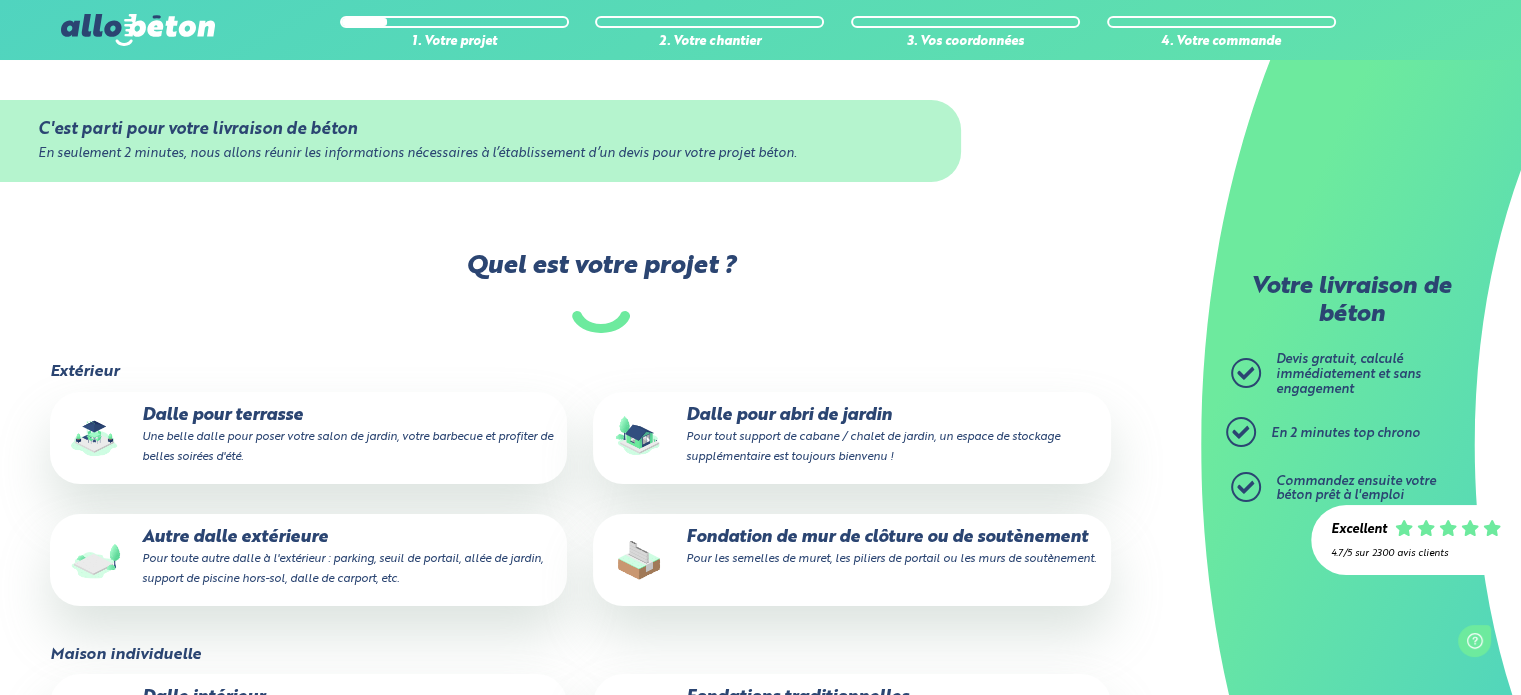 scroll, scrollTop: 0, scrollLeft: 0, axis: both 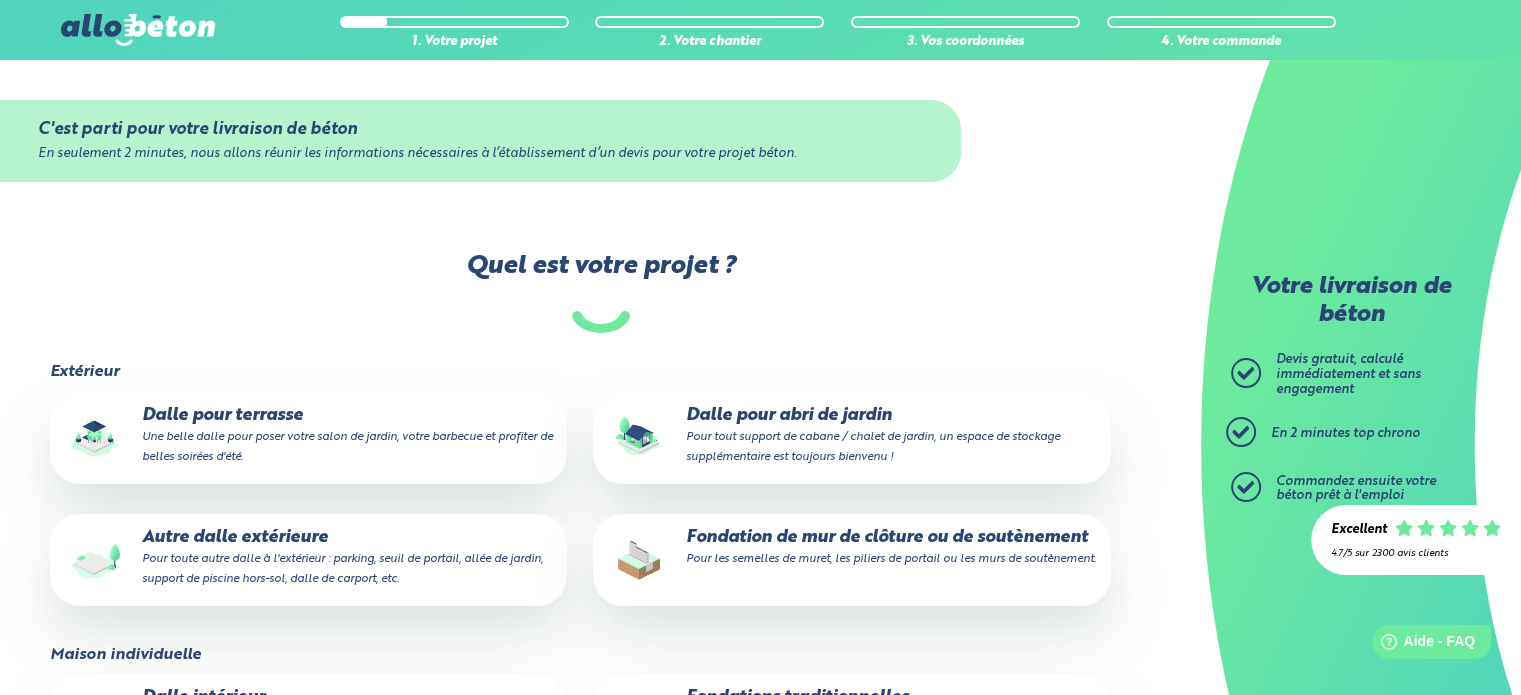 click on "Autre dalle extérieure
Pour toute autre dalle à l'extérieur : parking, seuil de portail, allée de jardin, support de piscine hors-sol, dalle de carport, etc." at bounding box center [308, 558] 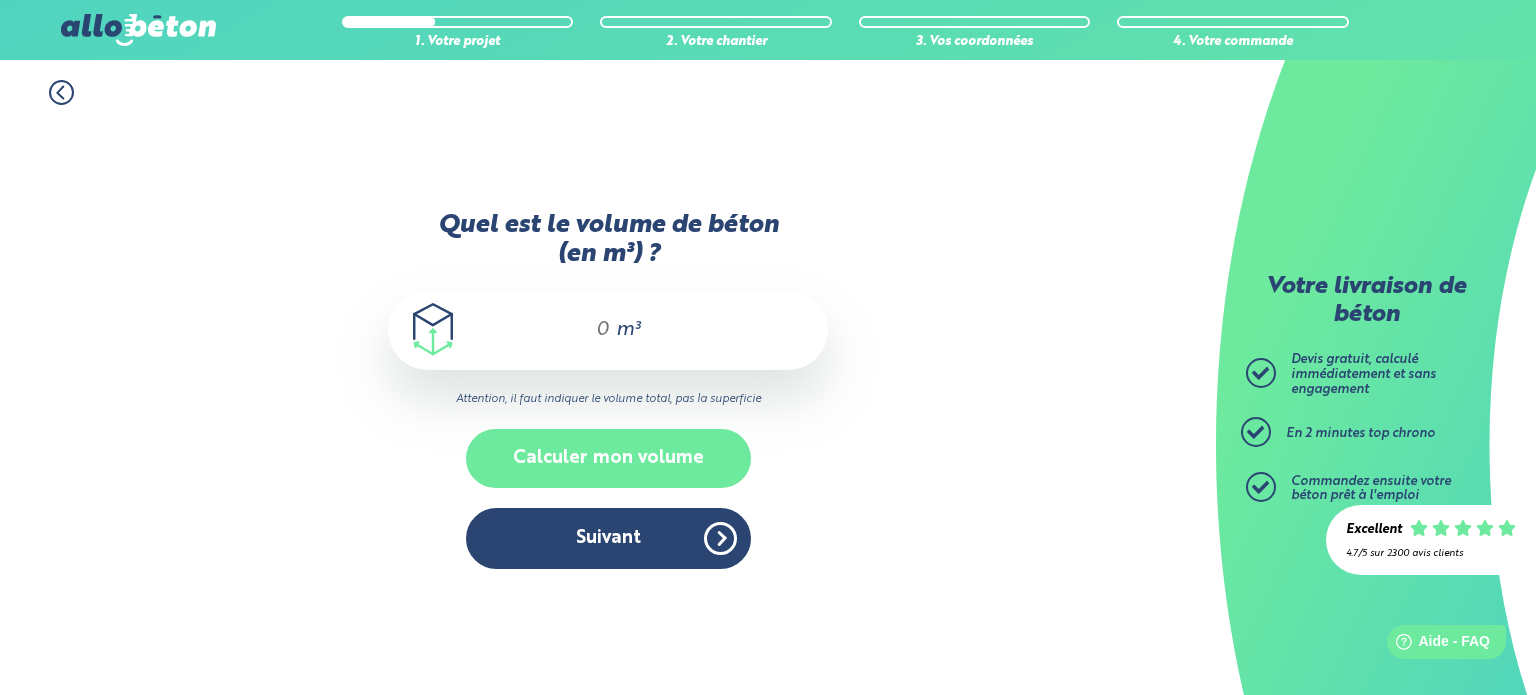 click on "Calculer mon volume" at bounding box center [608, 458] 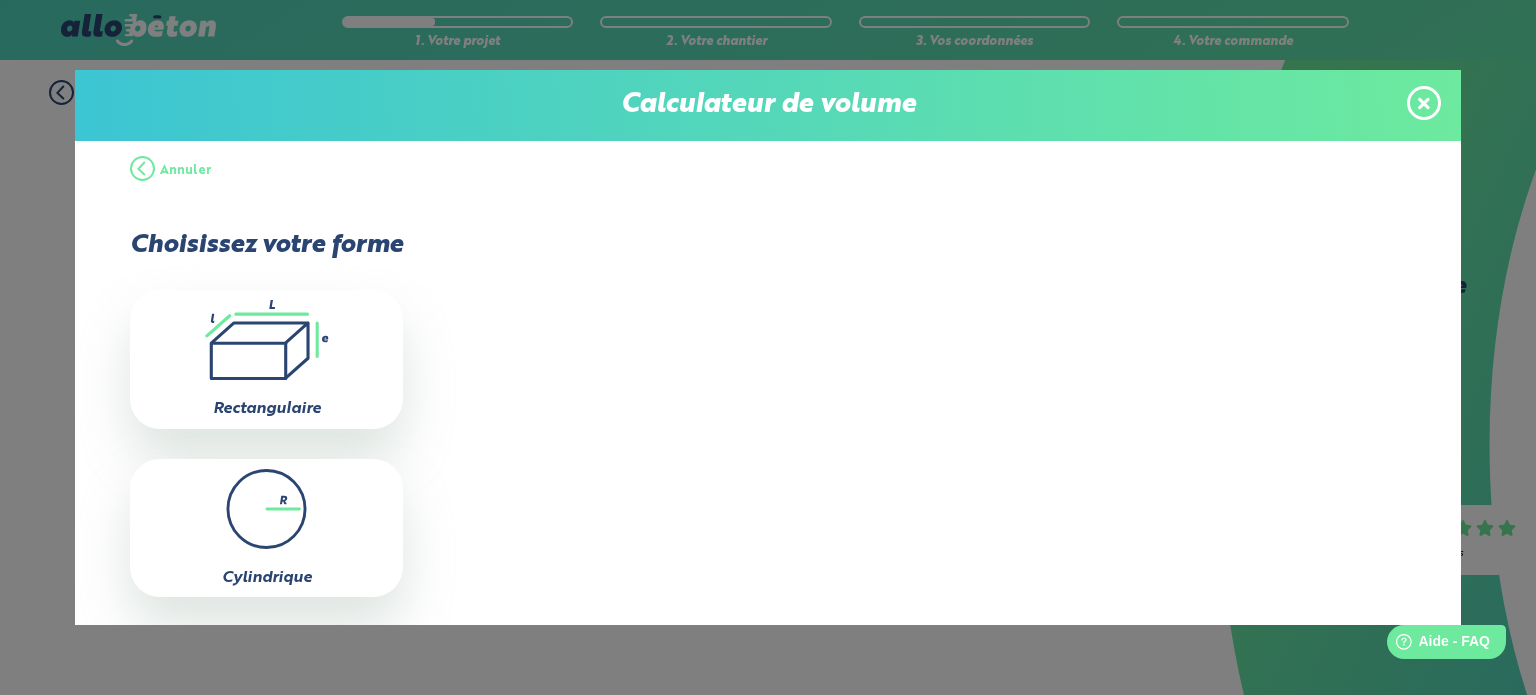 click on ".icon-calc-rectanglea{fill:none;stroke-linecap:round;stroke-width:3px;stroke:#6dea9e;stroke-linejoin:round}.icon-calc-rectangleb{fill:#2b4572}" 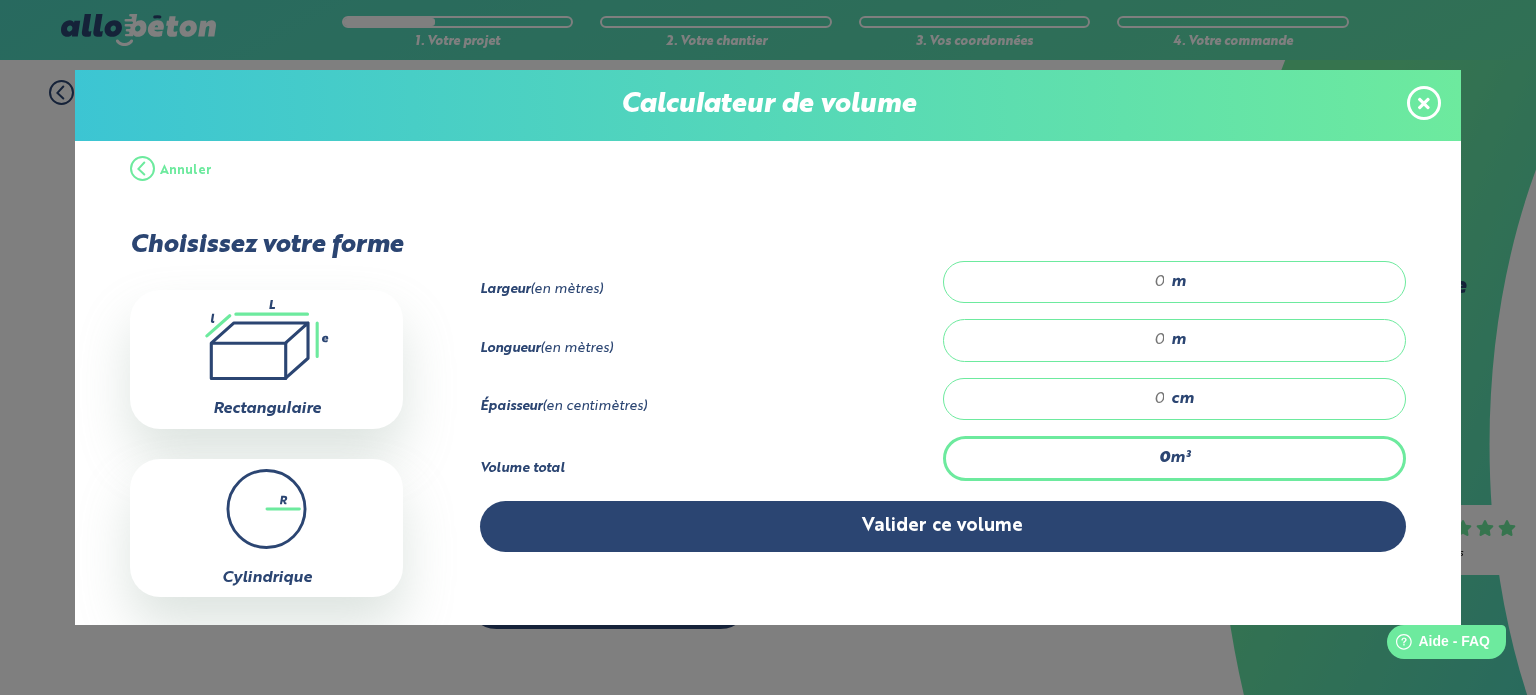 click on "m" at bounding box center [1174, 282] 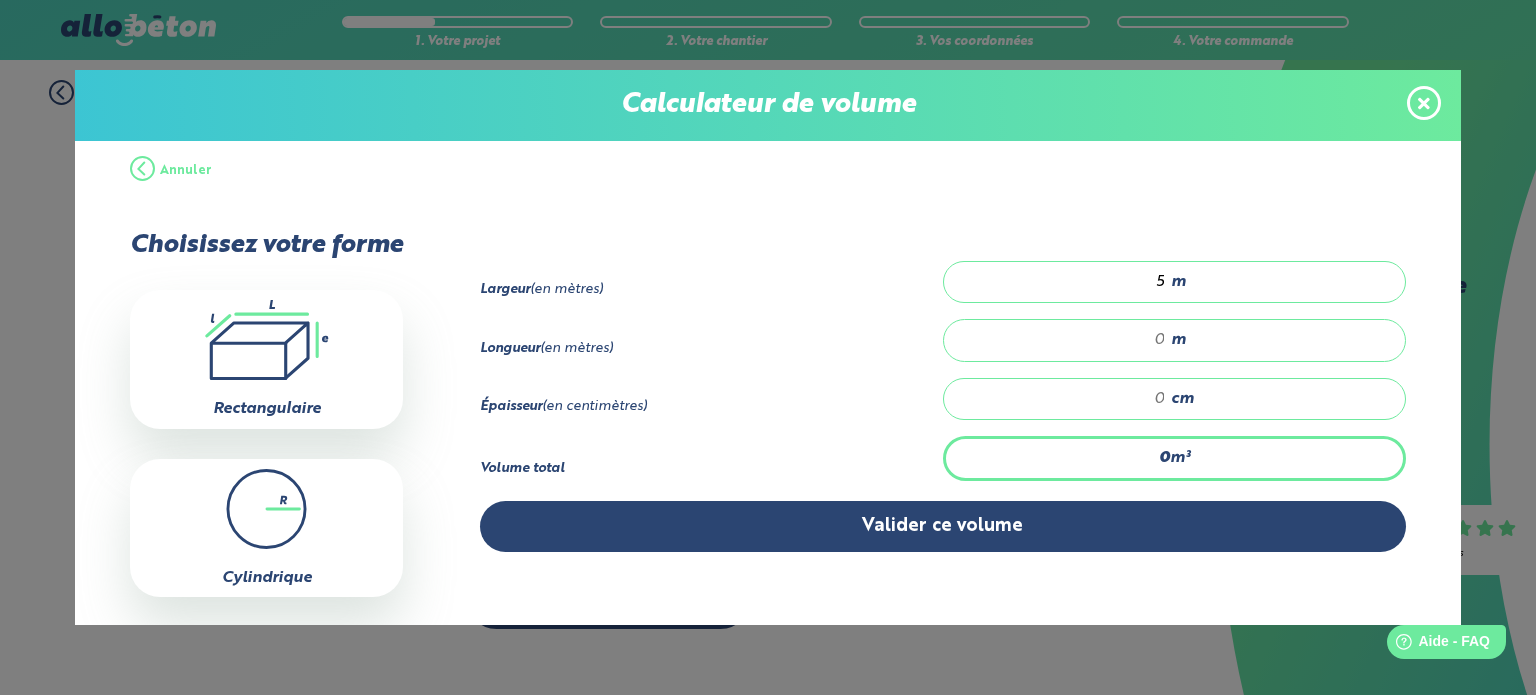 type on "5" 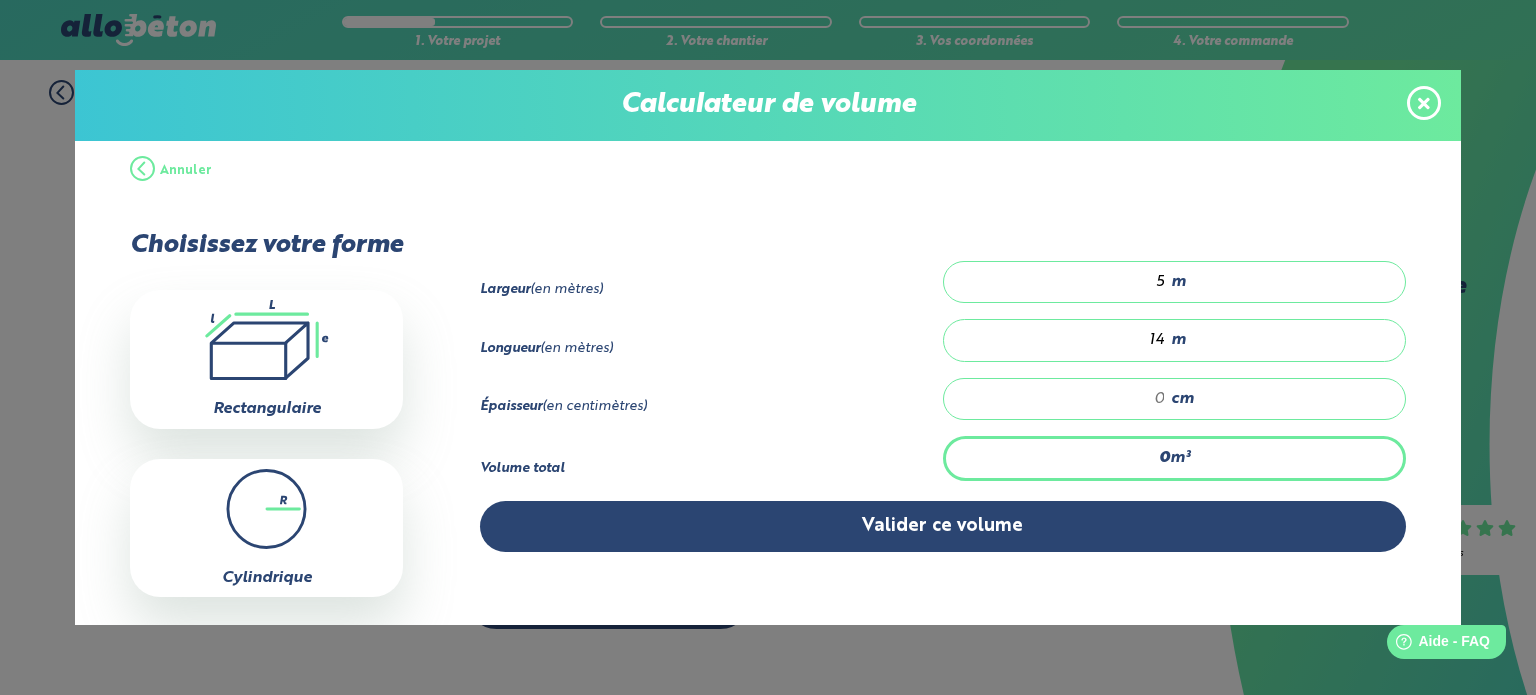click on "14
m" at bounding box center [1174, 340] 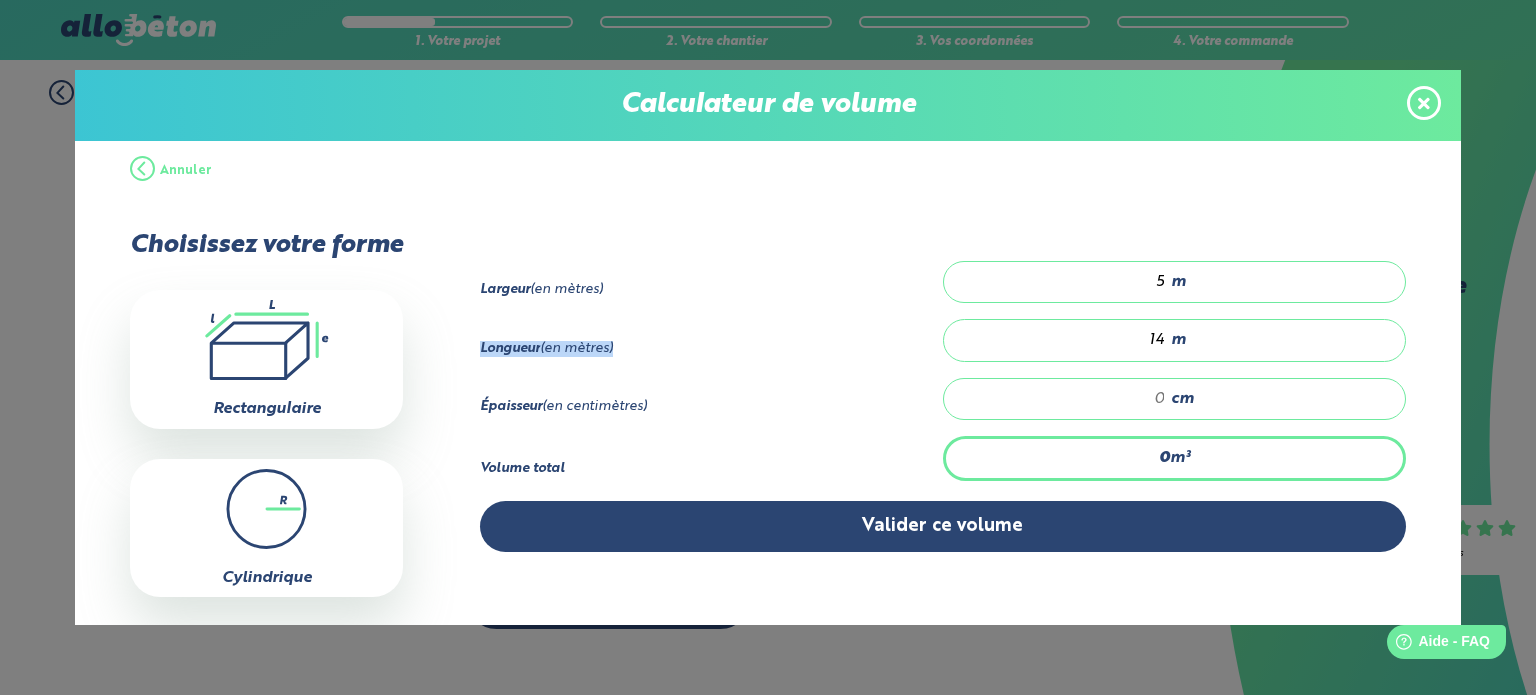 click on "Longueur  (en mètres)" at bounding box center [711, 349] 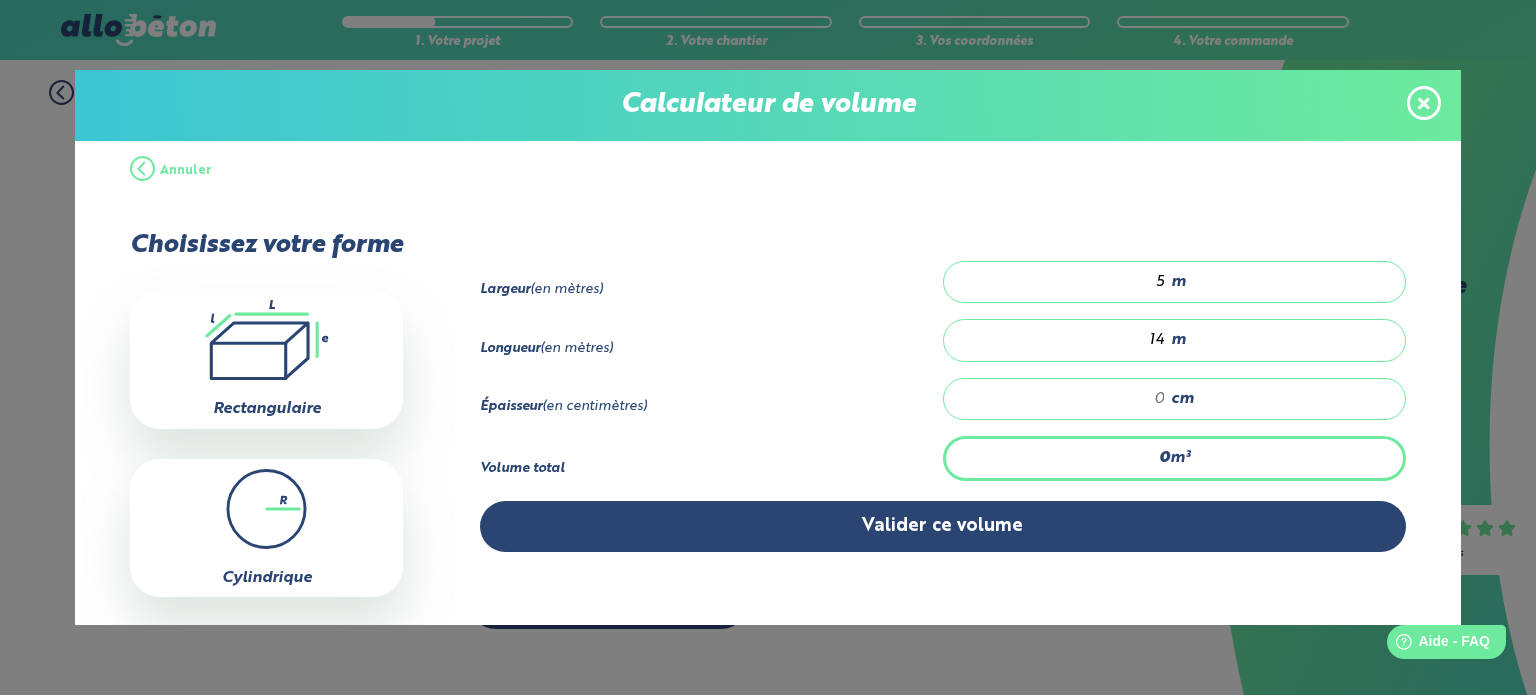 click on "5
m" at bounding box center [1174, 282] 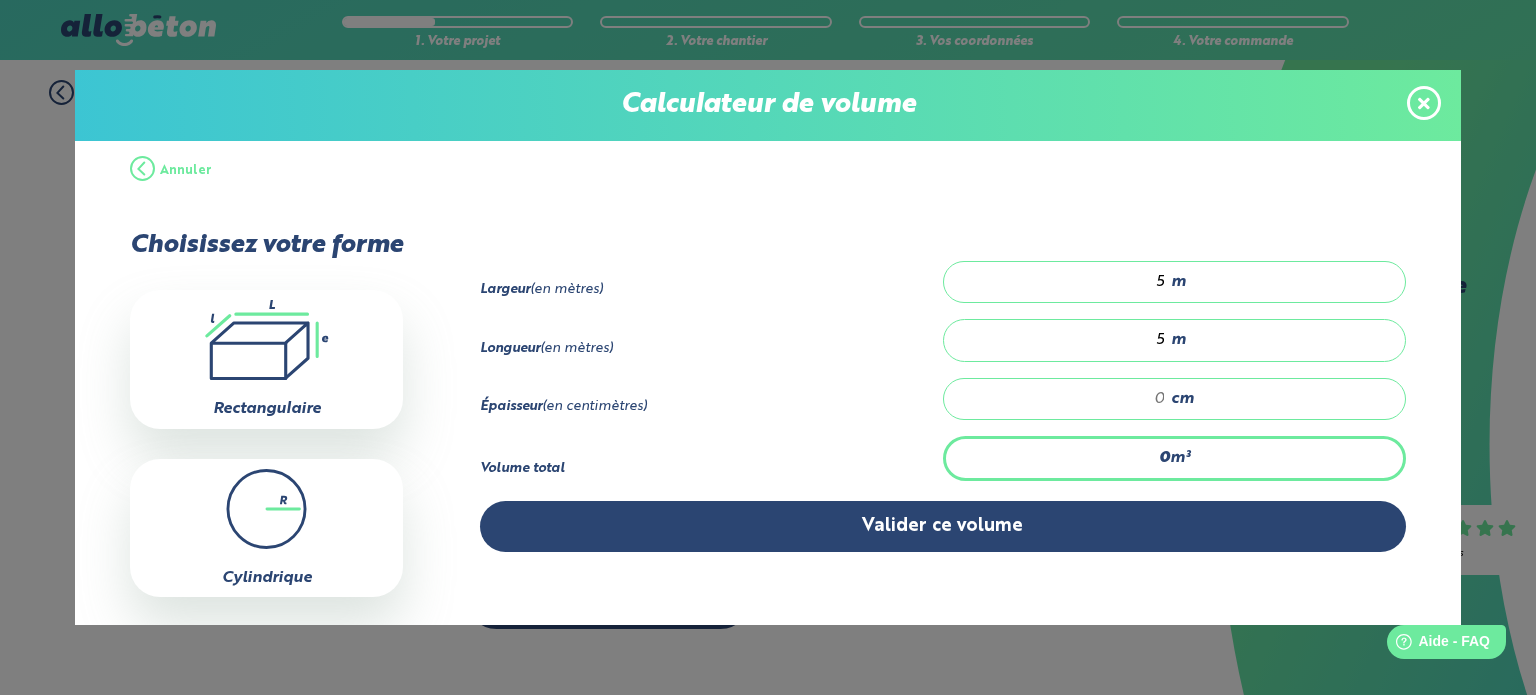type on "5" 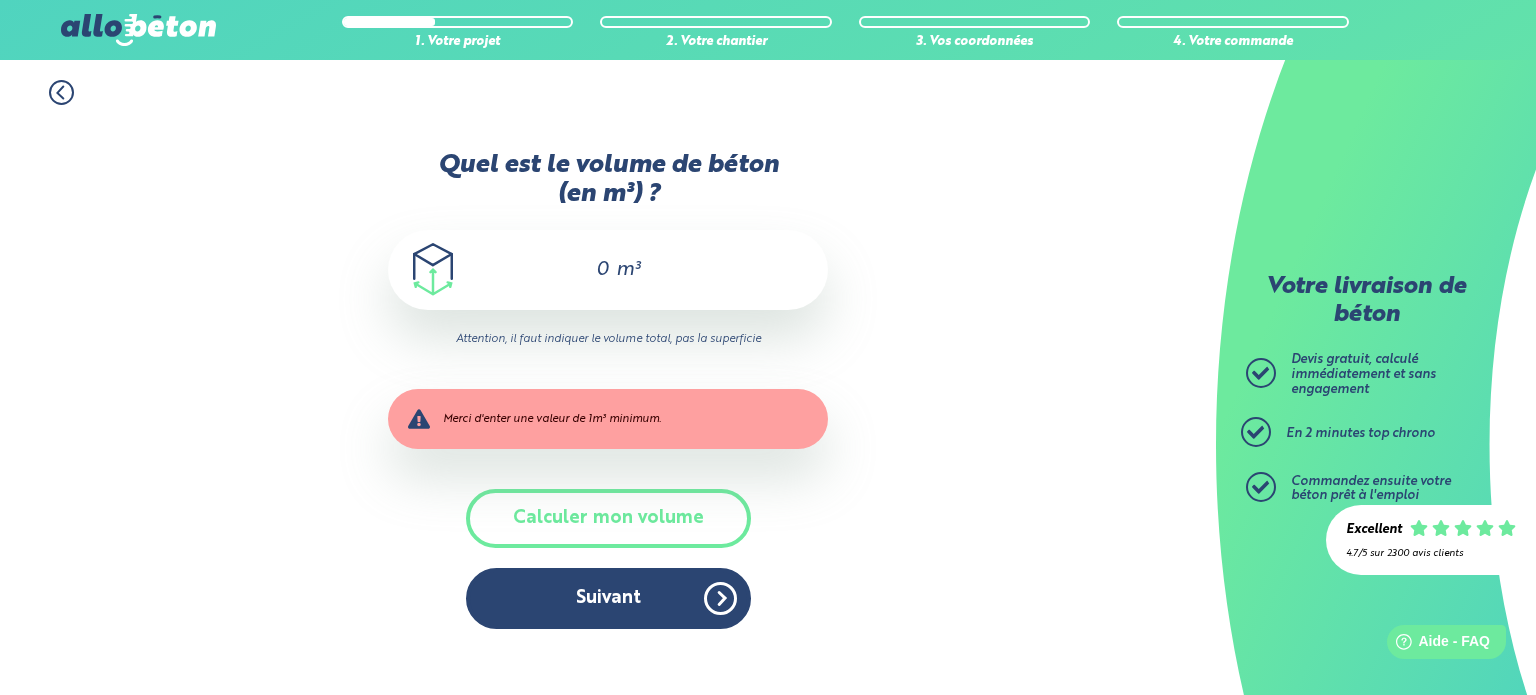 click on "Calculer mon volume" at bounding box center (608, 518) 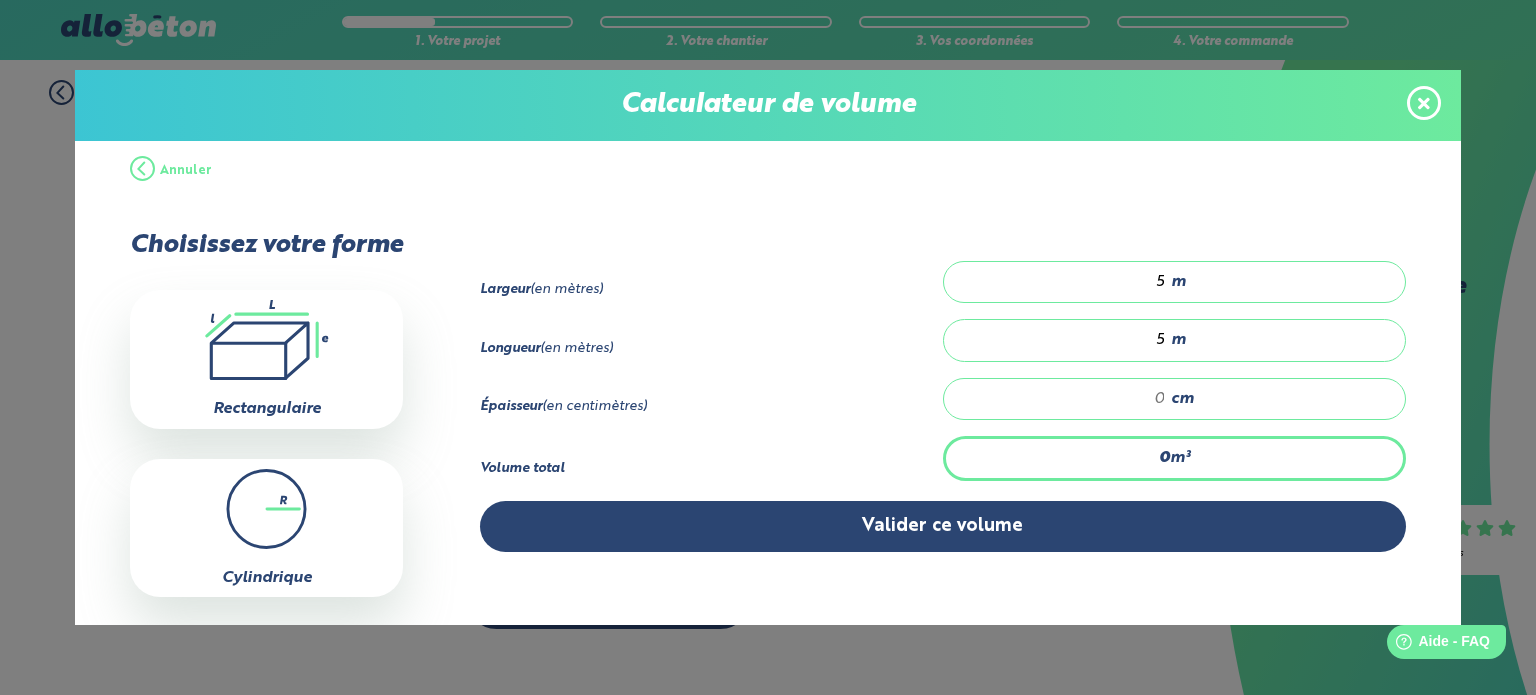 click on "m" at bounding box center [1178, 340] 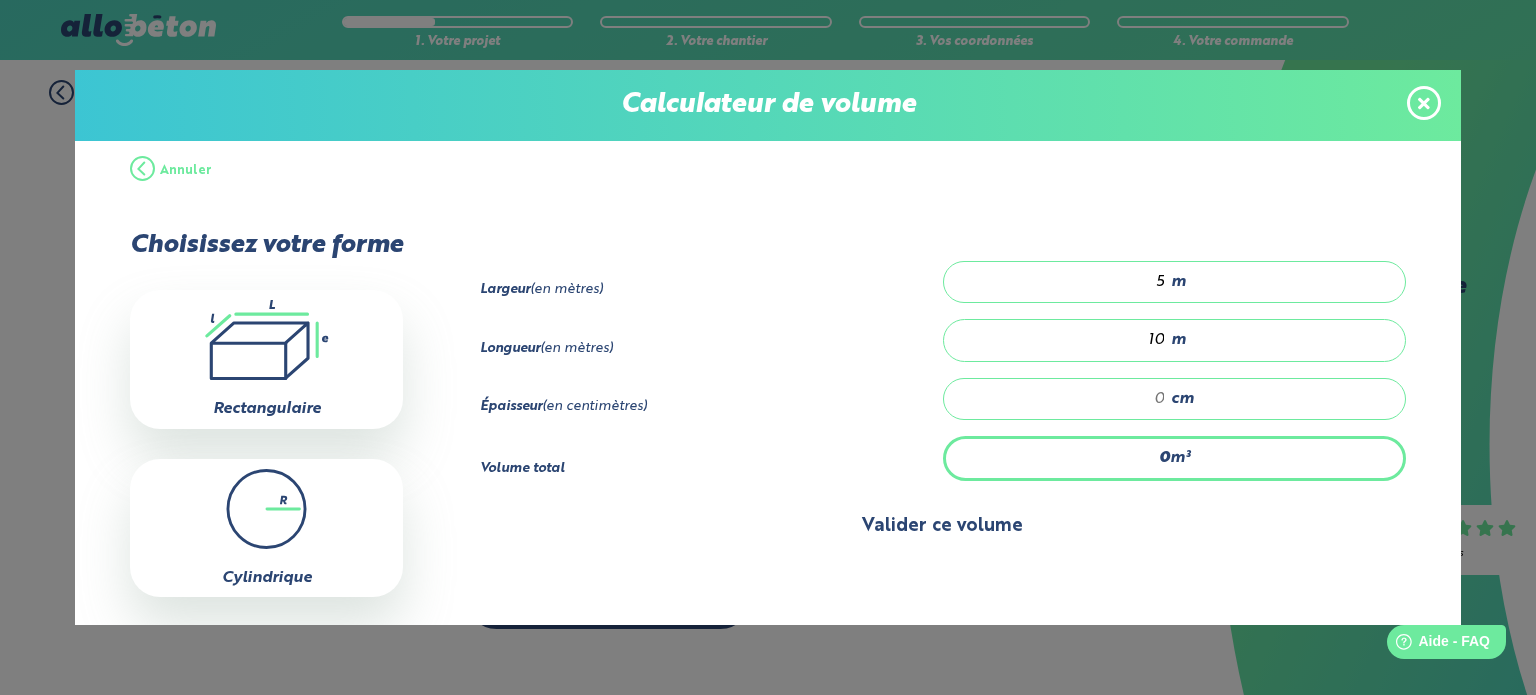 type on "10" 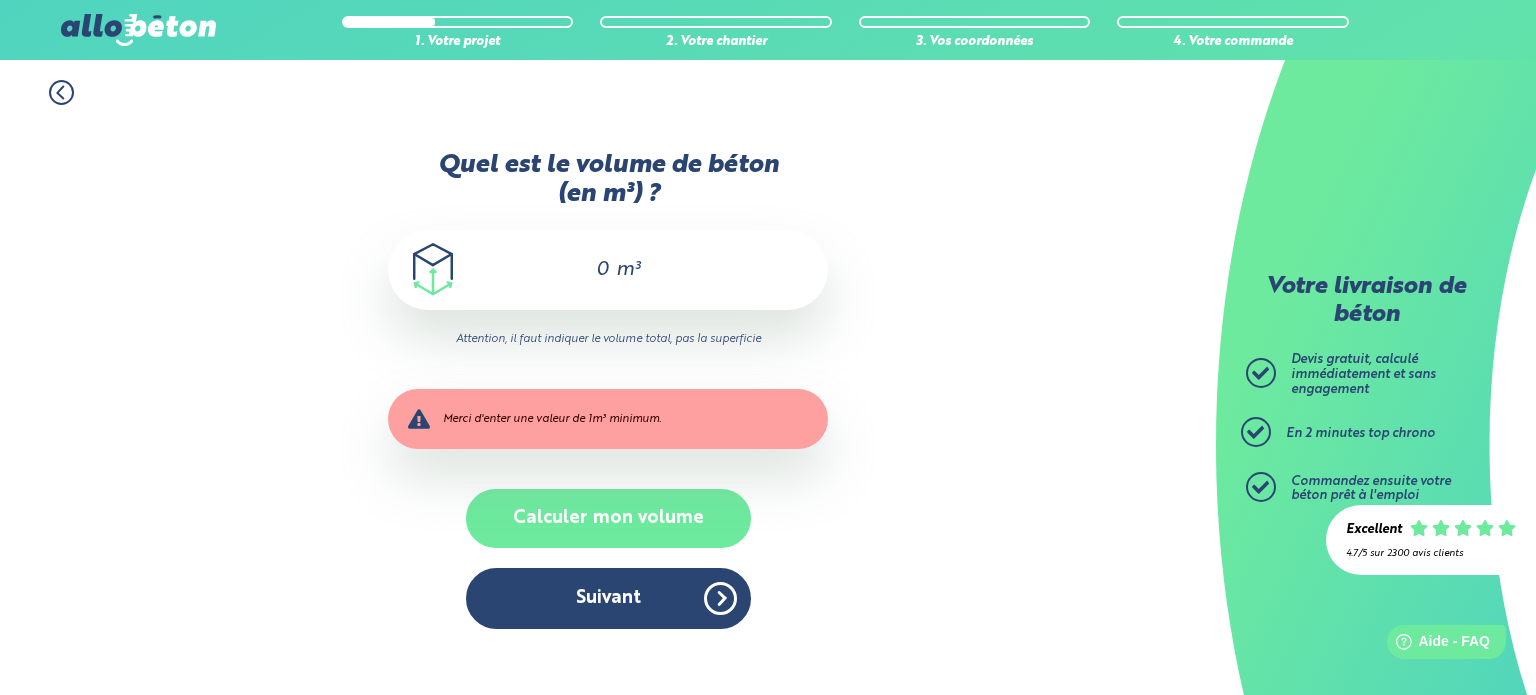 click on "Calculer mon volume" at bounding box center [608, 518] 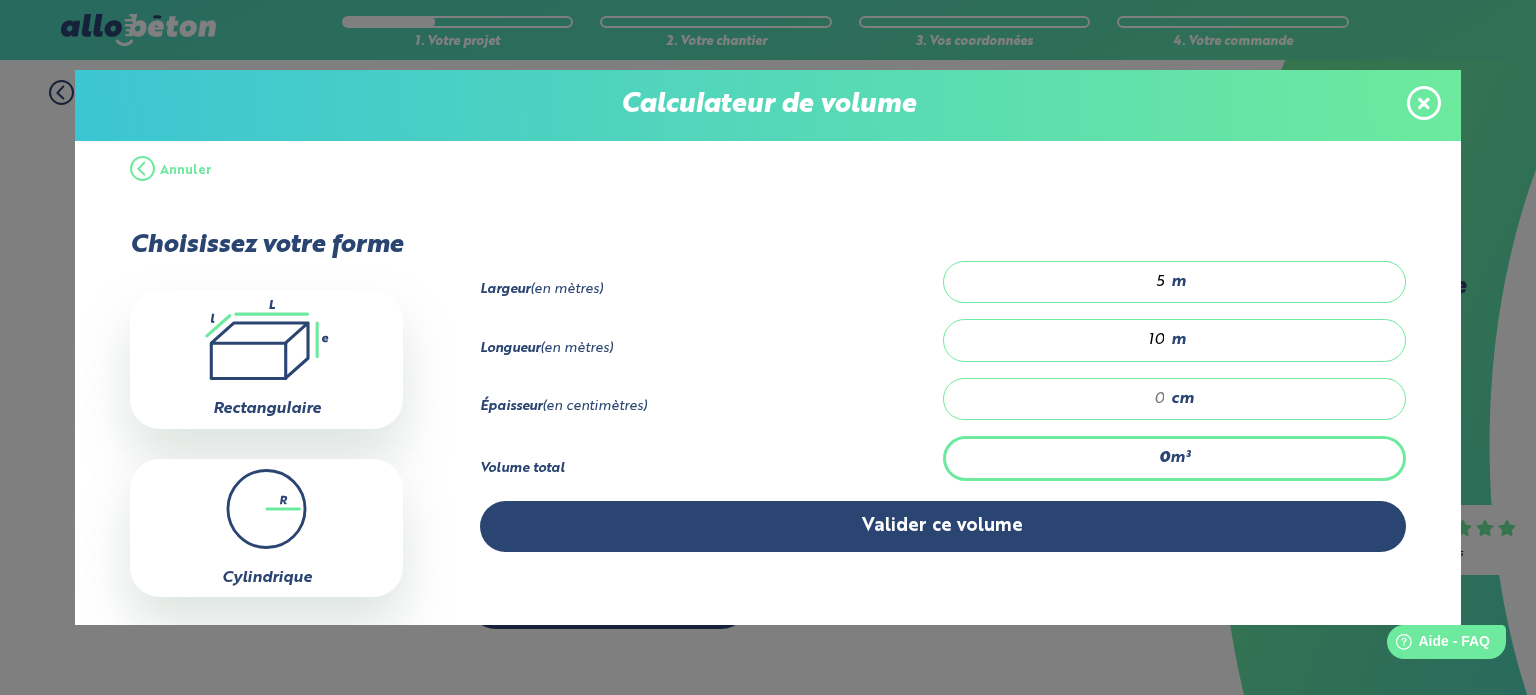 click on "5" at bounding box center [1065, 282] 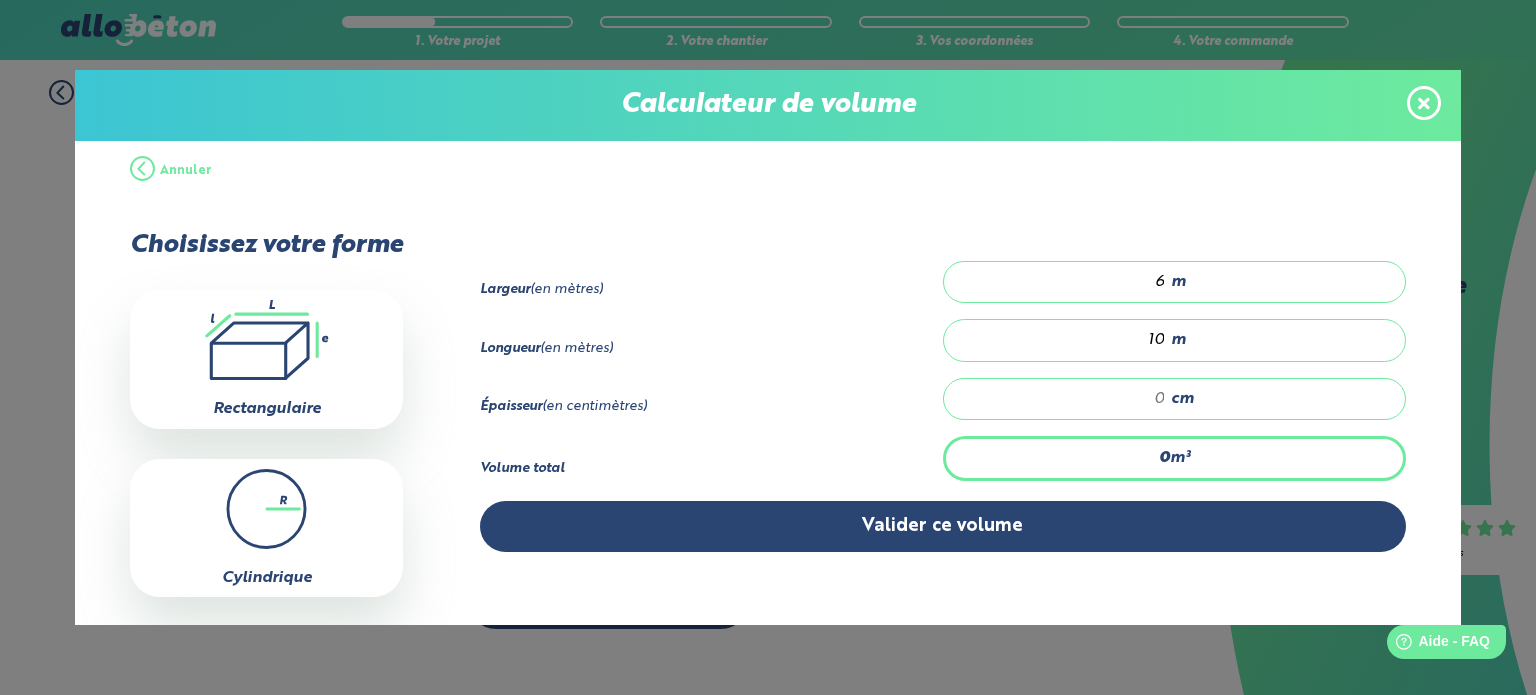 type on "6" 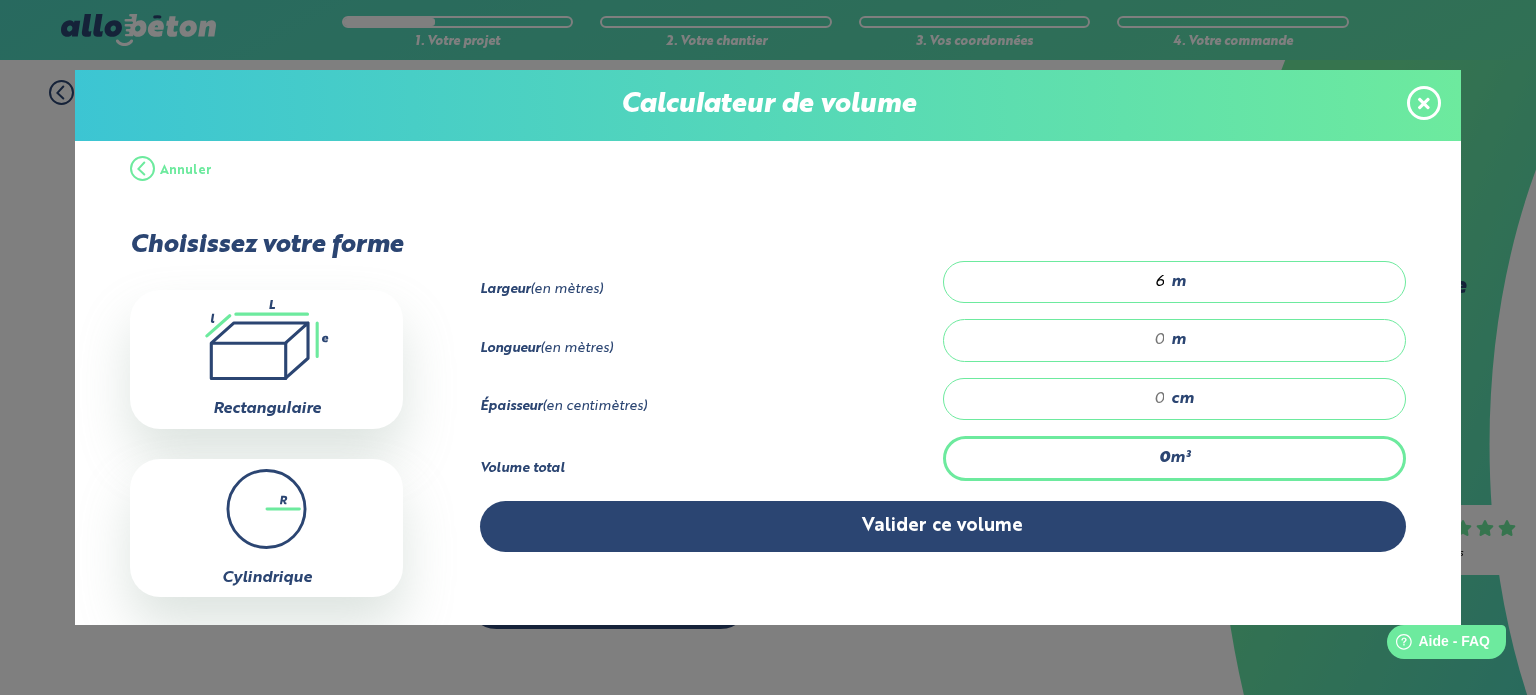 type on "6" 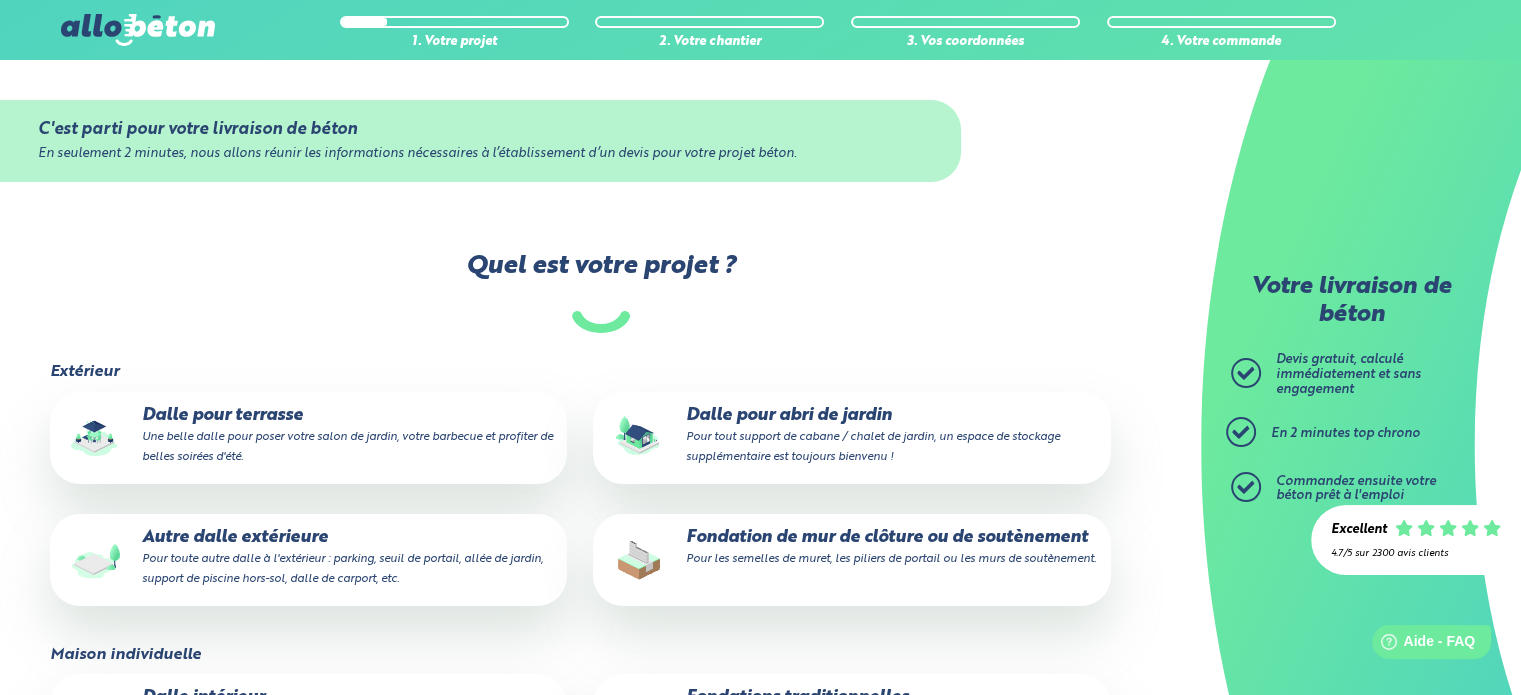 scroll, scrollTop: 0, scrollLeft: 0, axis: both 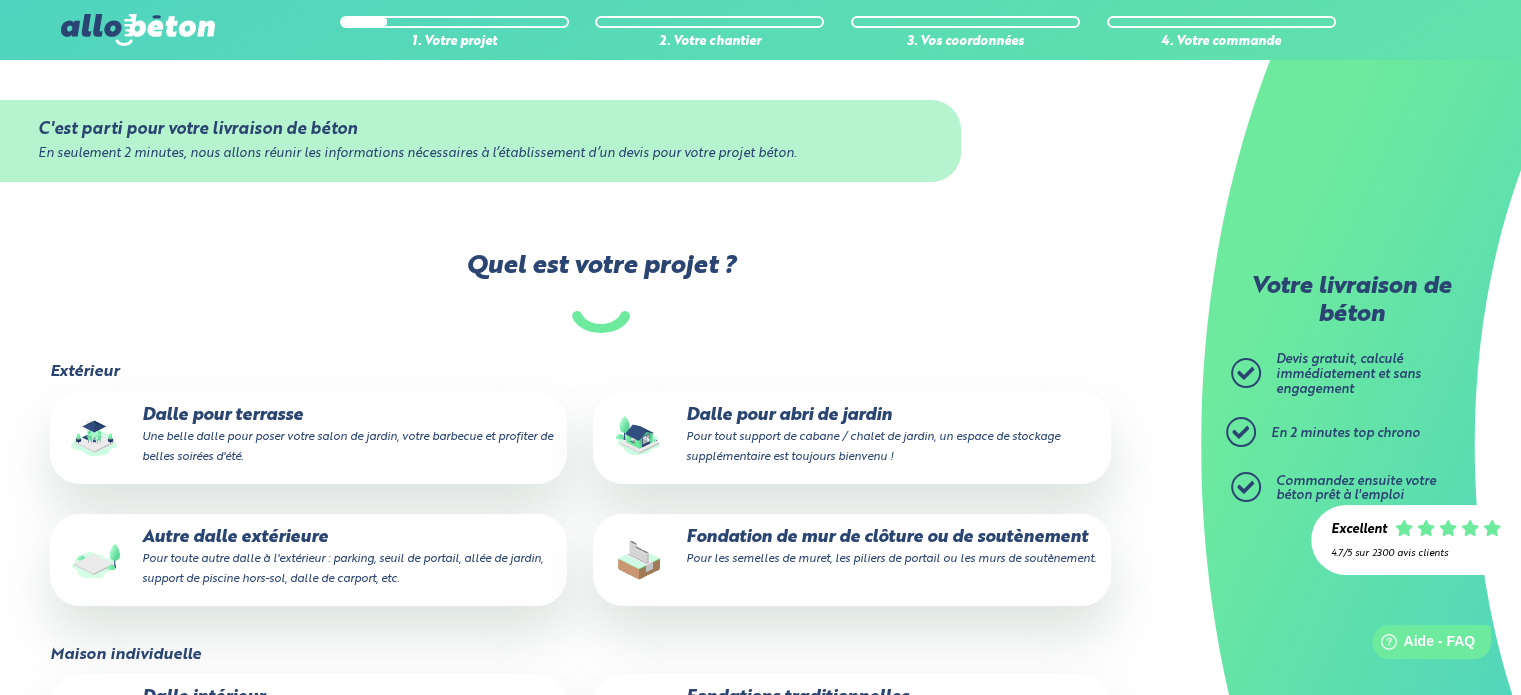 click on "Autre dalle extérieure
Pour toute autre dalle à l'extérieur : parking, seuil de portail, allée de jardin, support de piscine hors-sol, dalle de carport, etc." at bounding box center [308, 558] 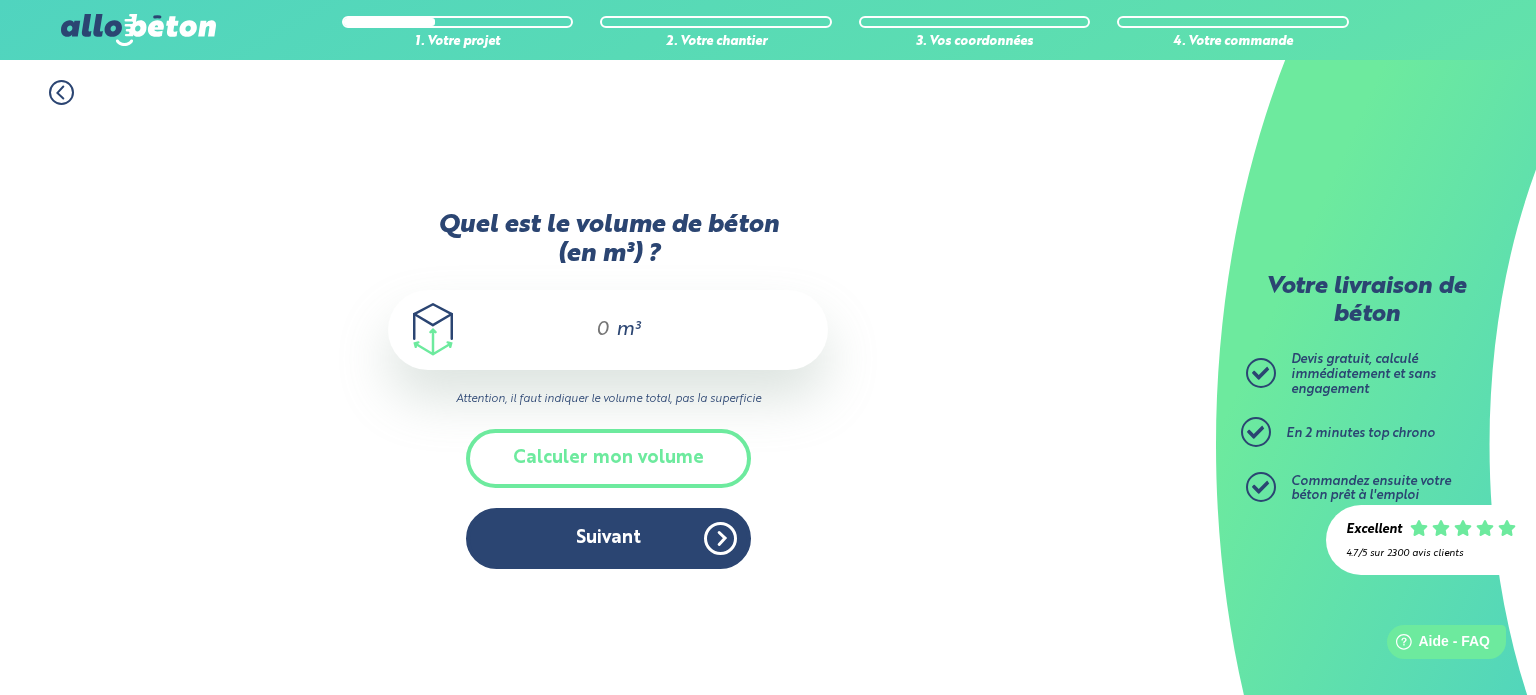 click on "Quel est le volume de béton (en m³) ?" at bounding box center [594, 330] 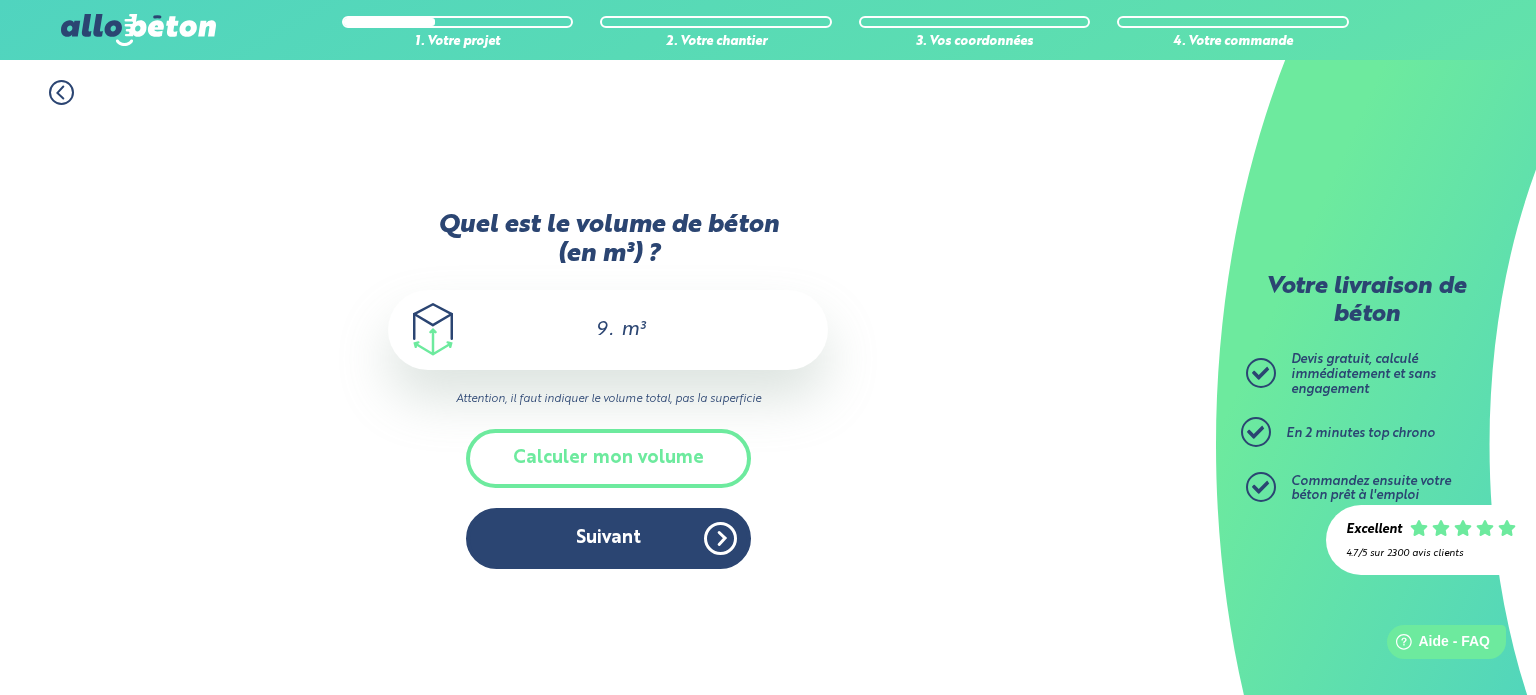 type on "9" 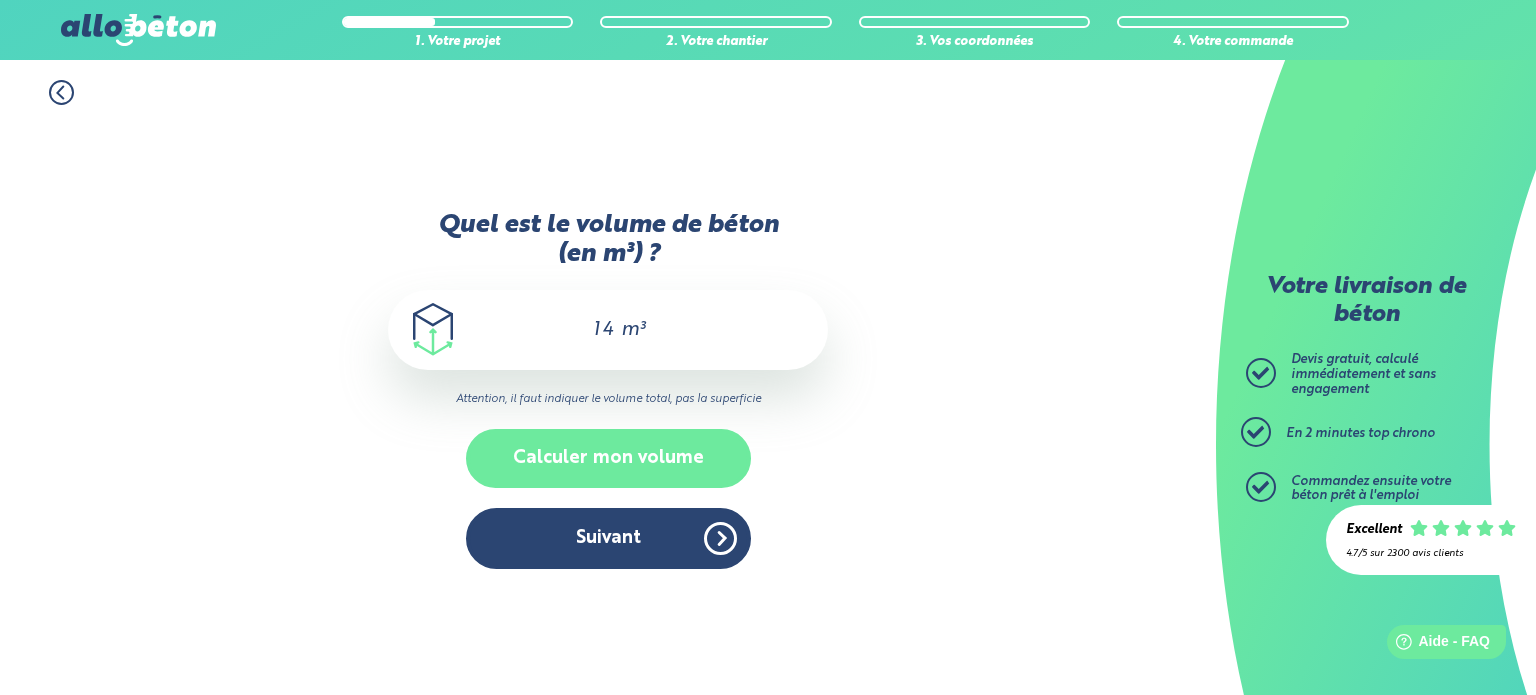 click on "Calculer mon volume" at bounding box center (608, 458) 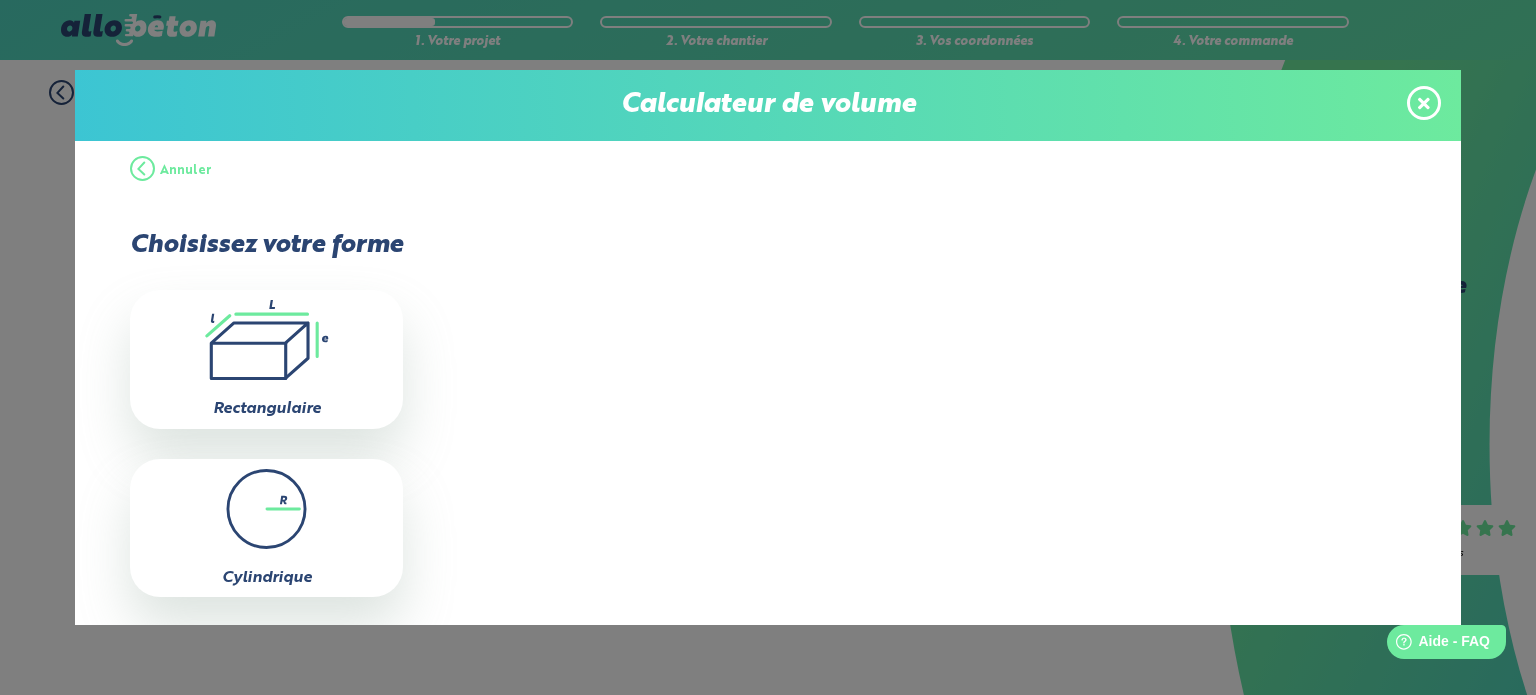 click on ".icon-calc-rectanglea{fill:none;stroke-linecap:round;stroke-width:3px;stroke:#6dea9e;stroke-linejoin:round}.icon-calc-rectangleb{fill:#2b4572}" 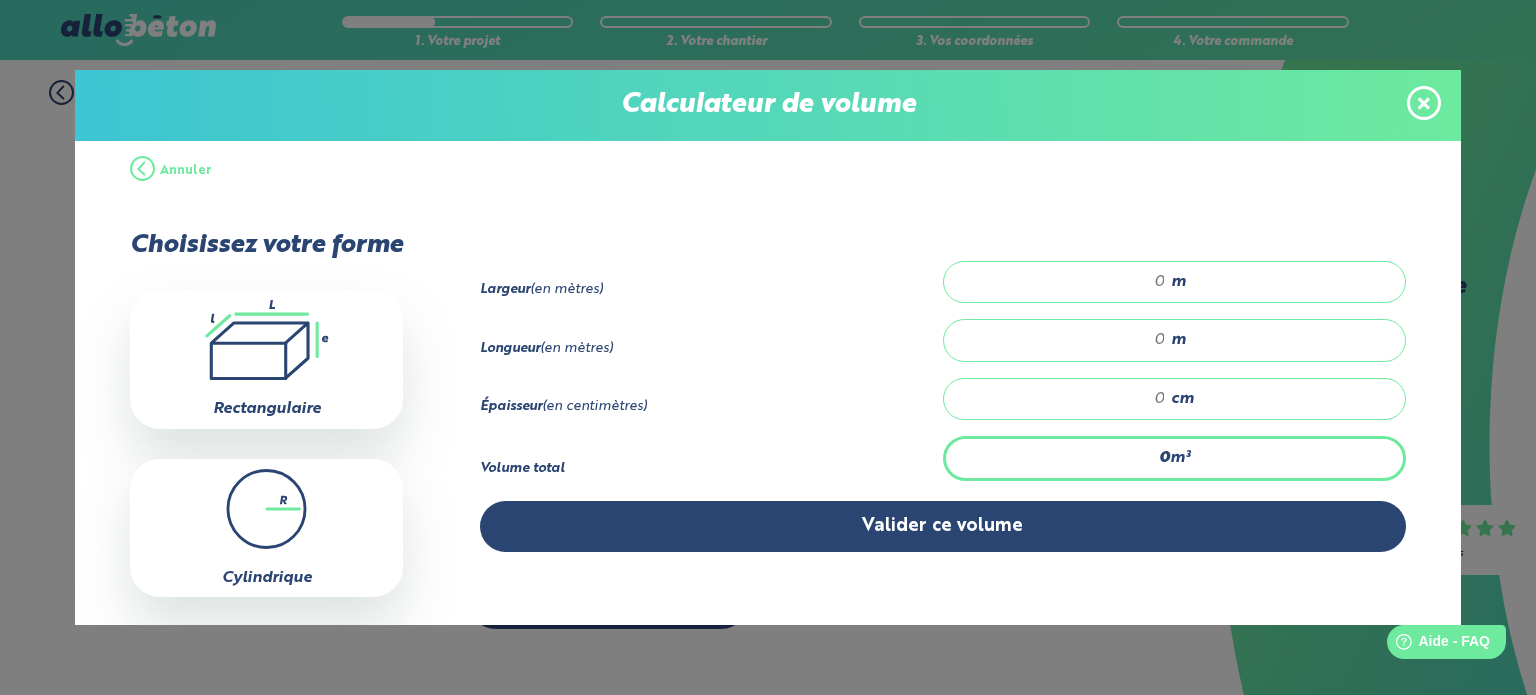 click on "m" at bounding box center [1174, 282] 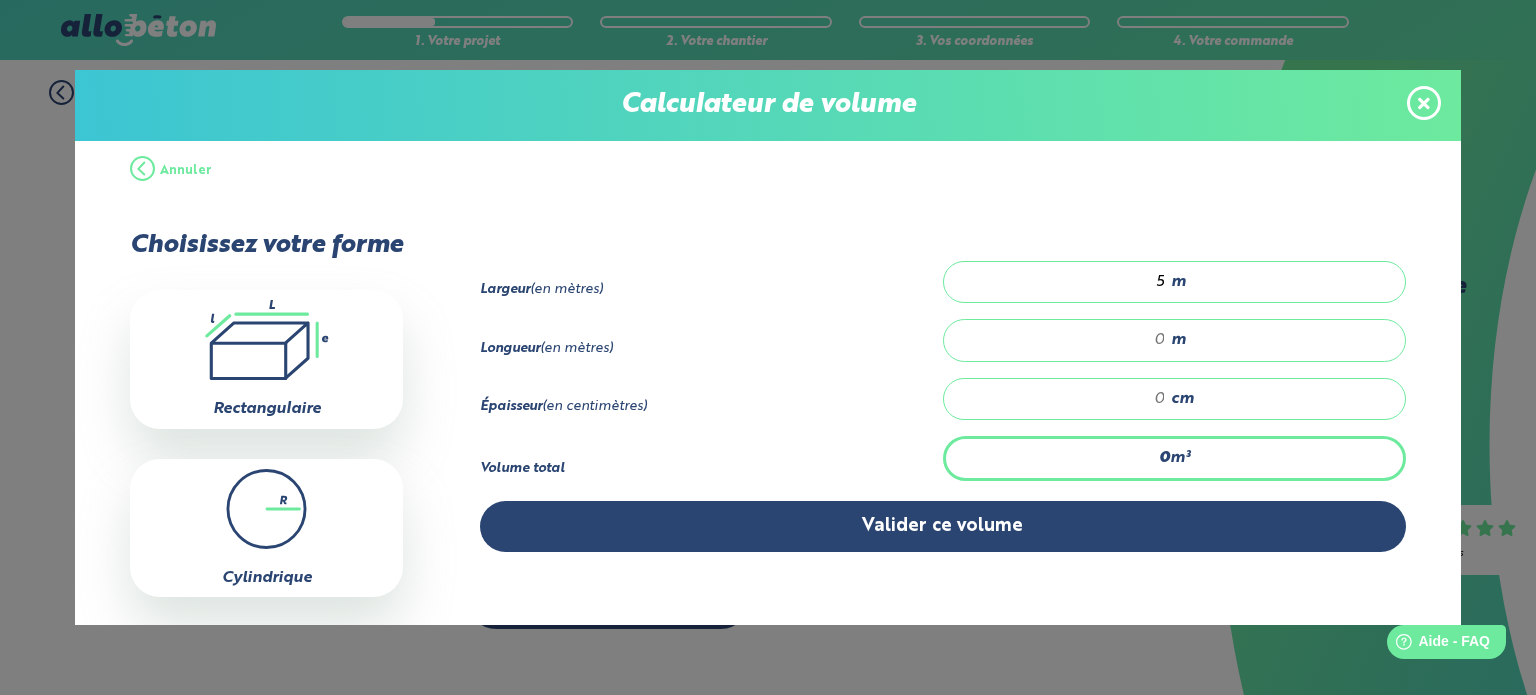 type on "5" 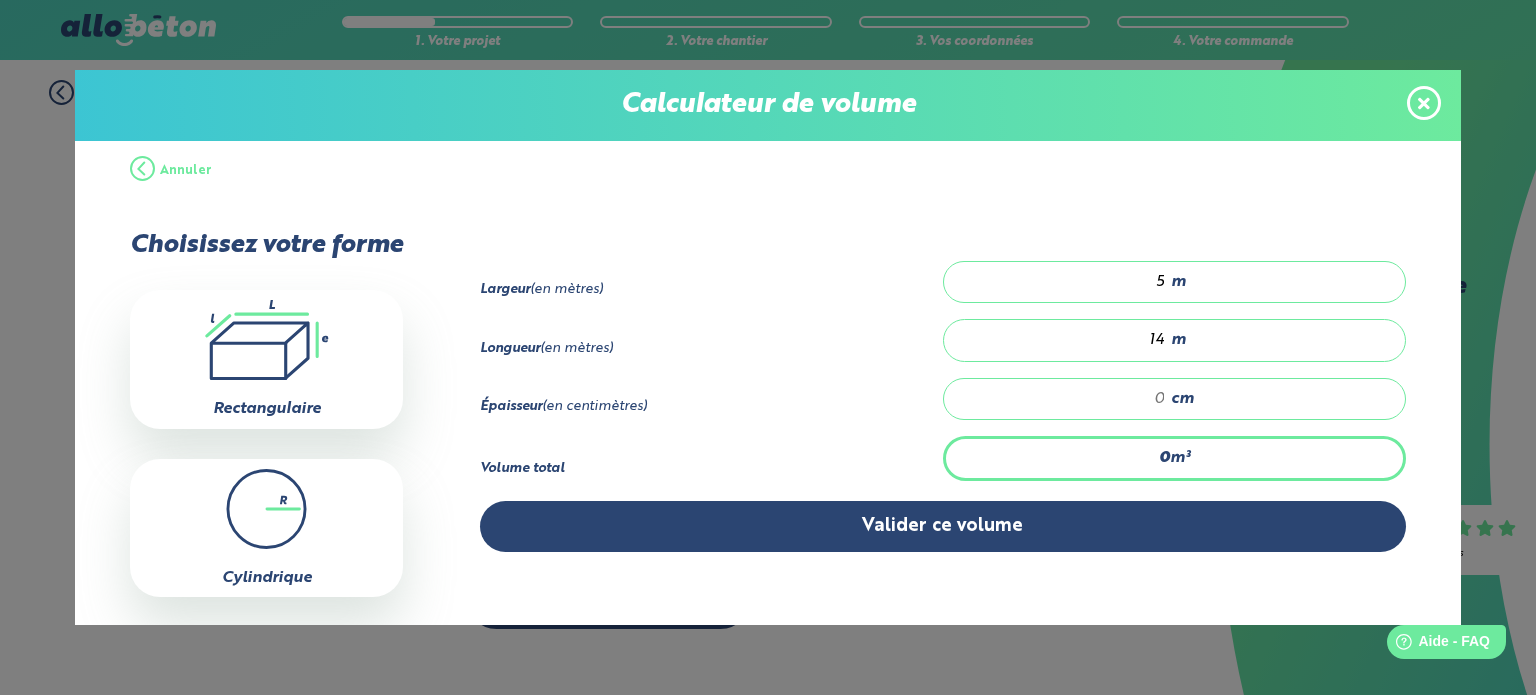 type on "14" 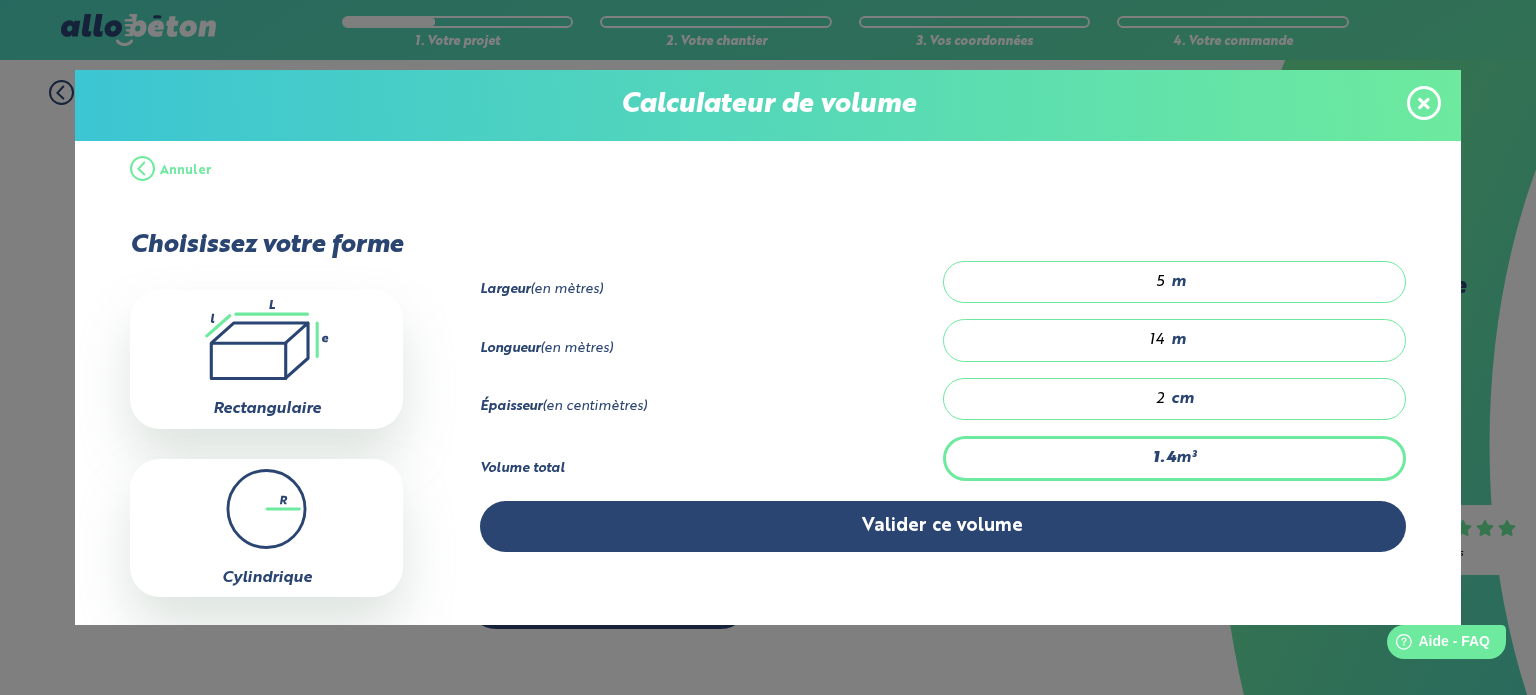 type on "17.5" 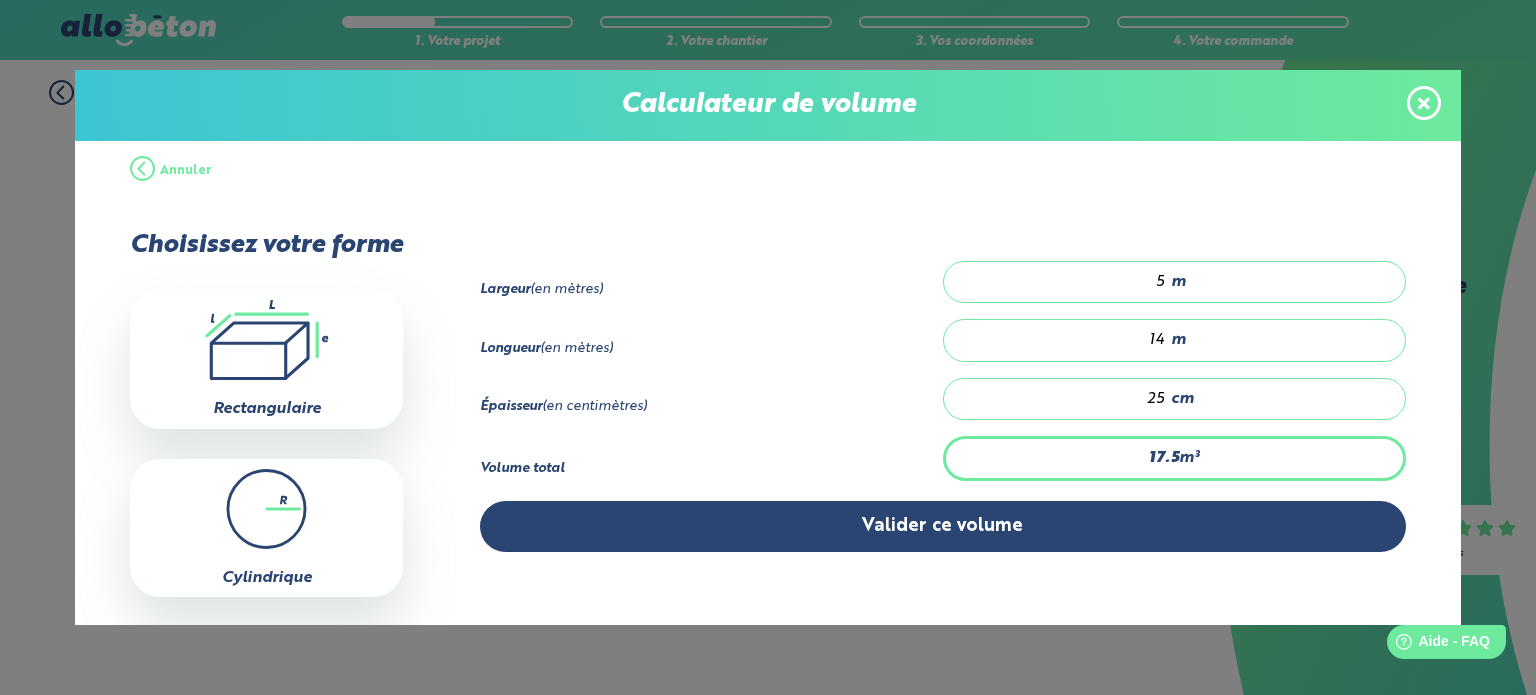 type on "25" 